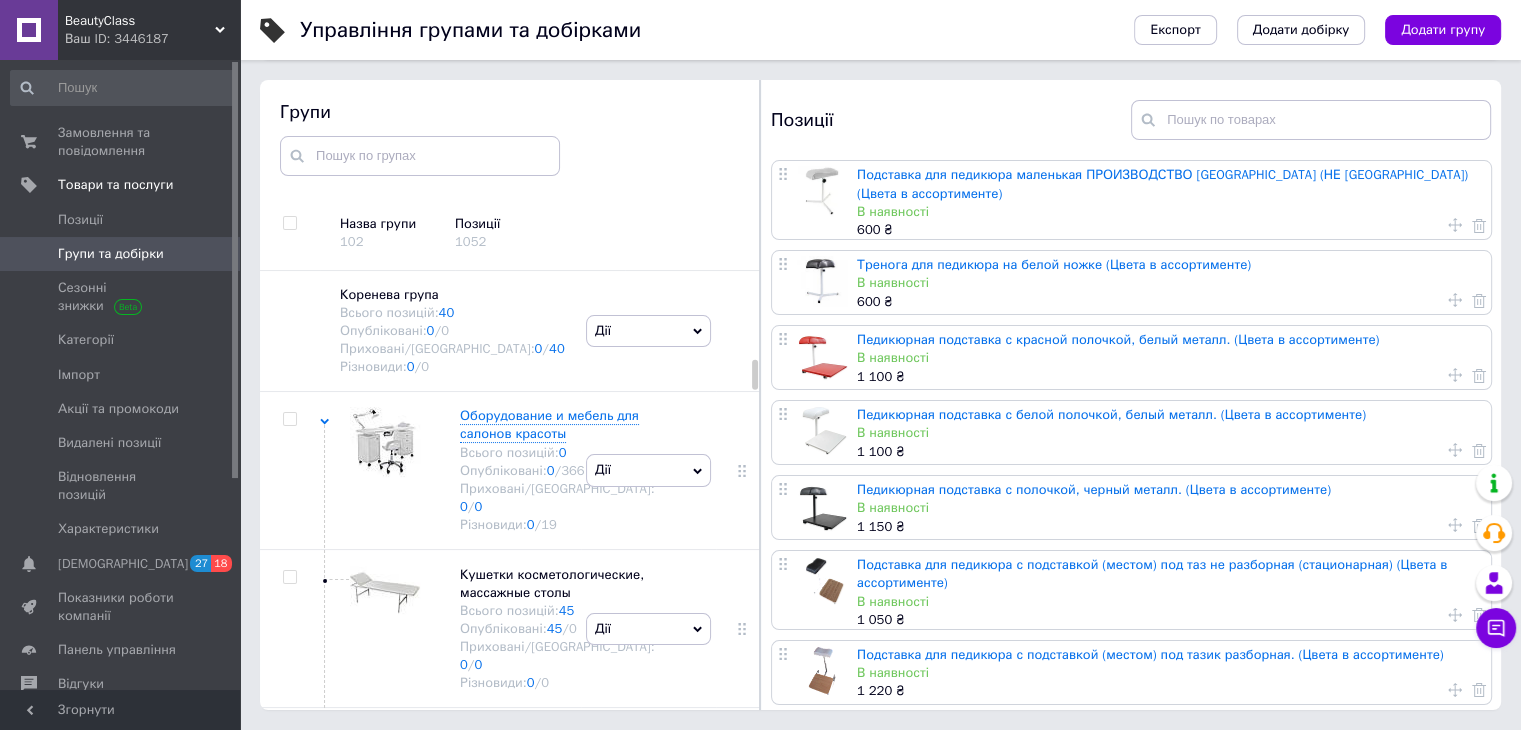 scroll, scrollTop: 113, scrollLeft: 0, axis: vertical 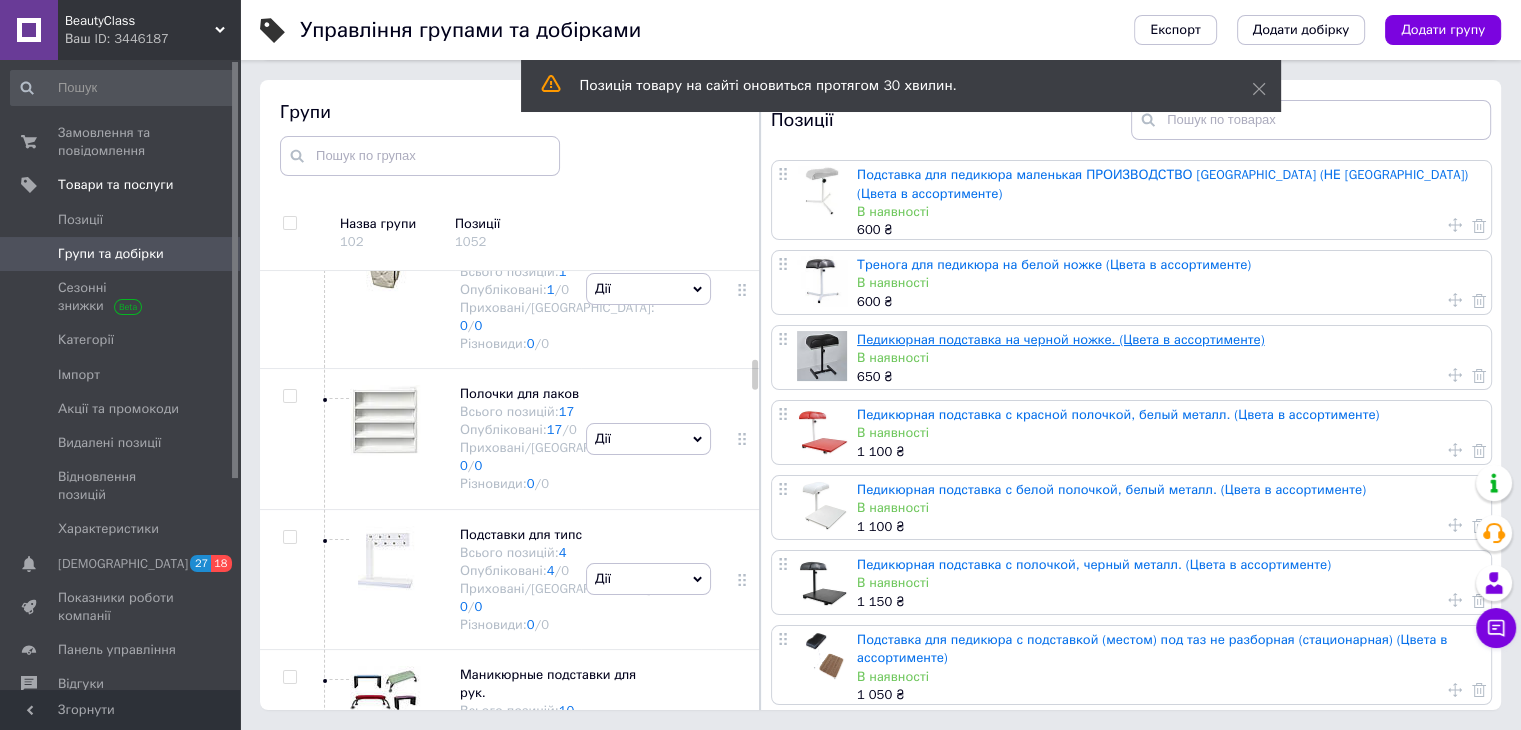 click on "Педикюрная подставка на черной ножке. (Цвета в ассортименте)" at bounding box center [1060, 339] 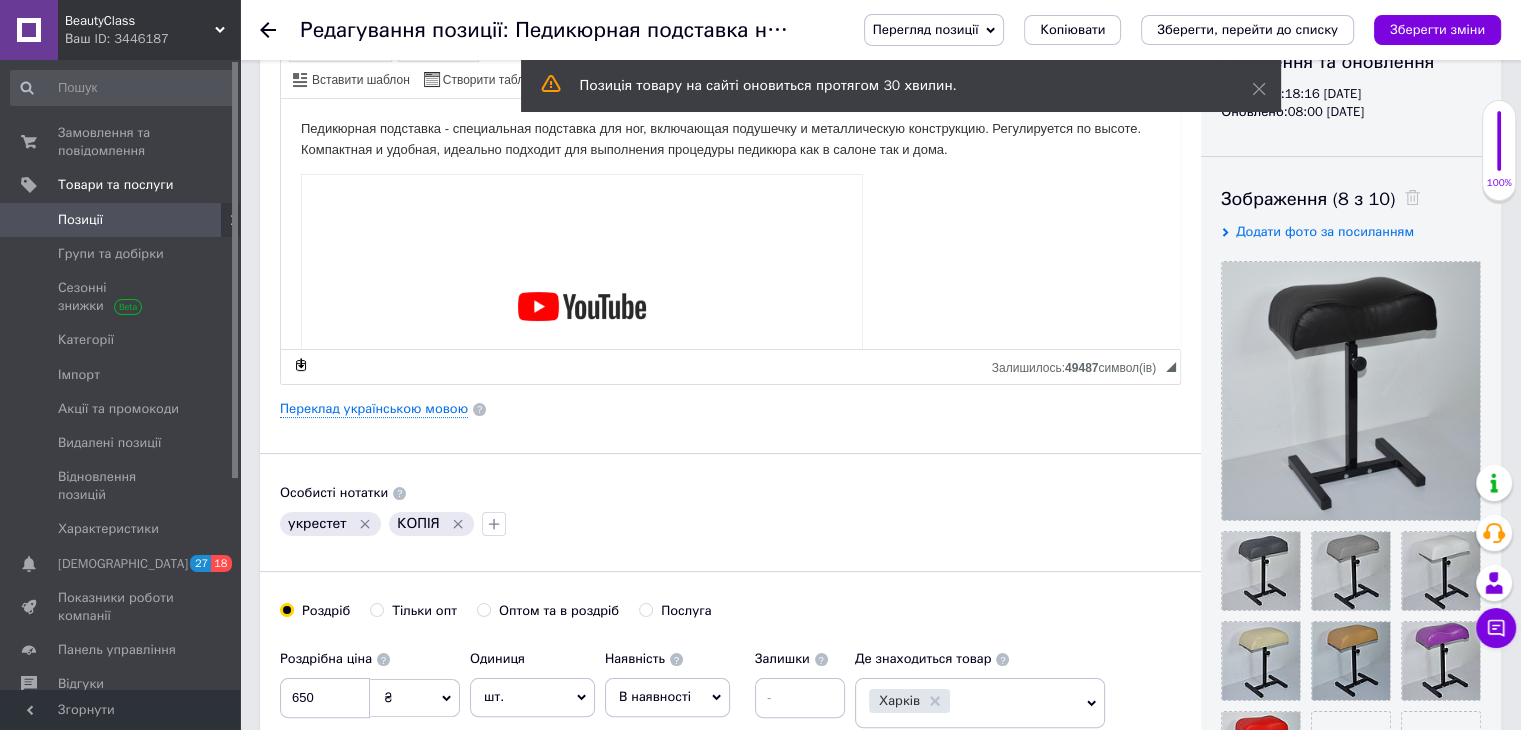 scroll, scrollTop: 266, scrollLeft: 0, axis: vertical 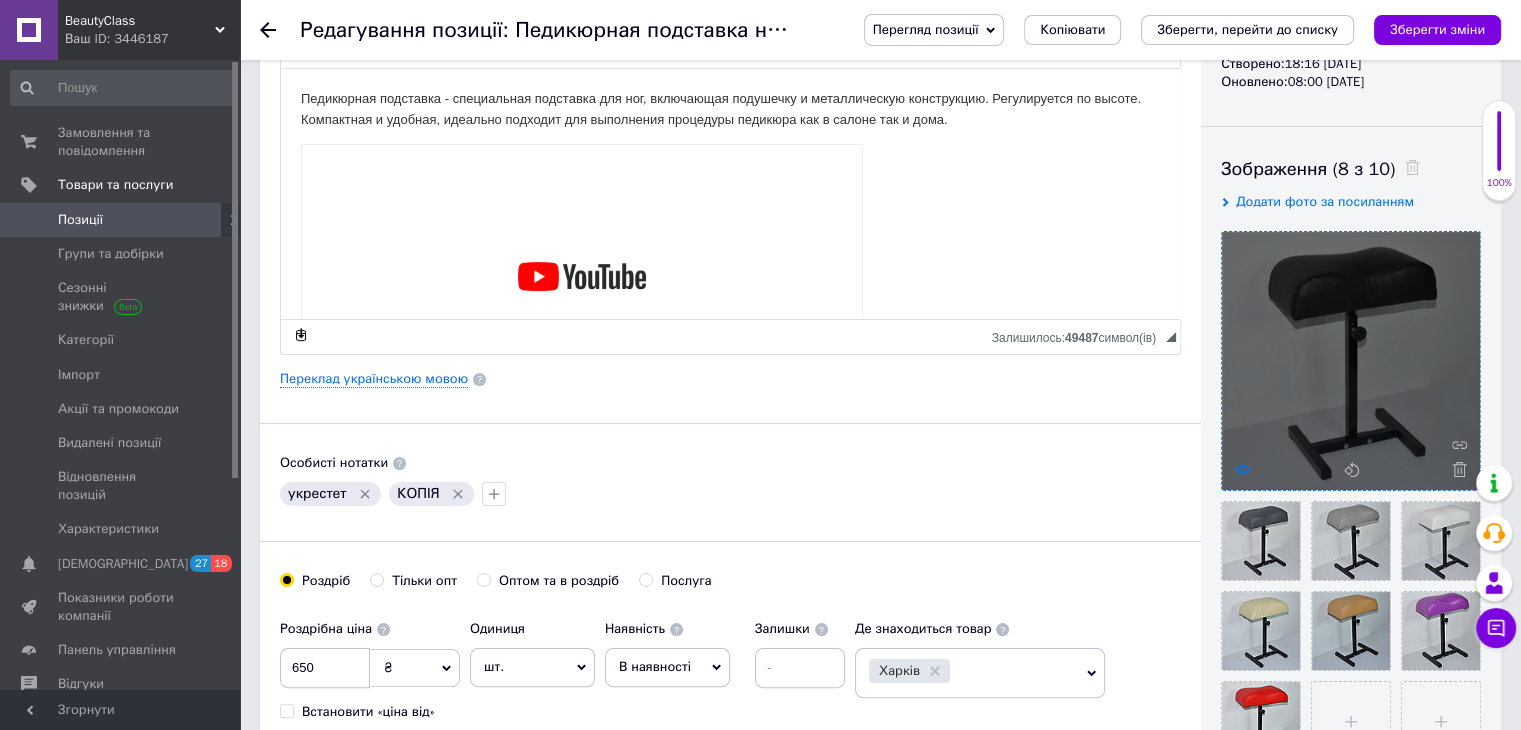 click 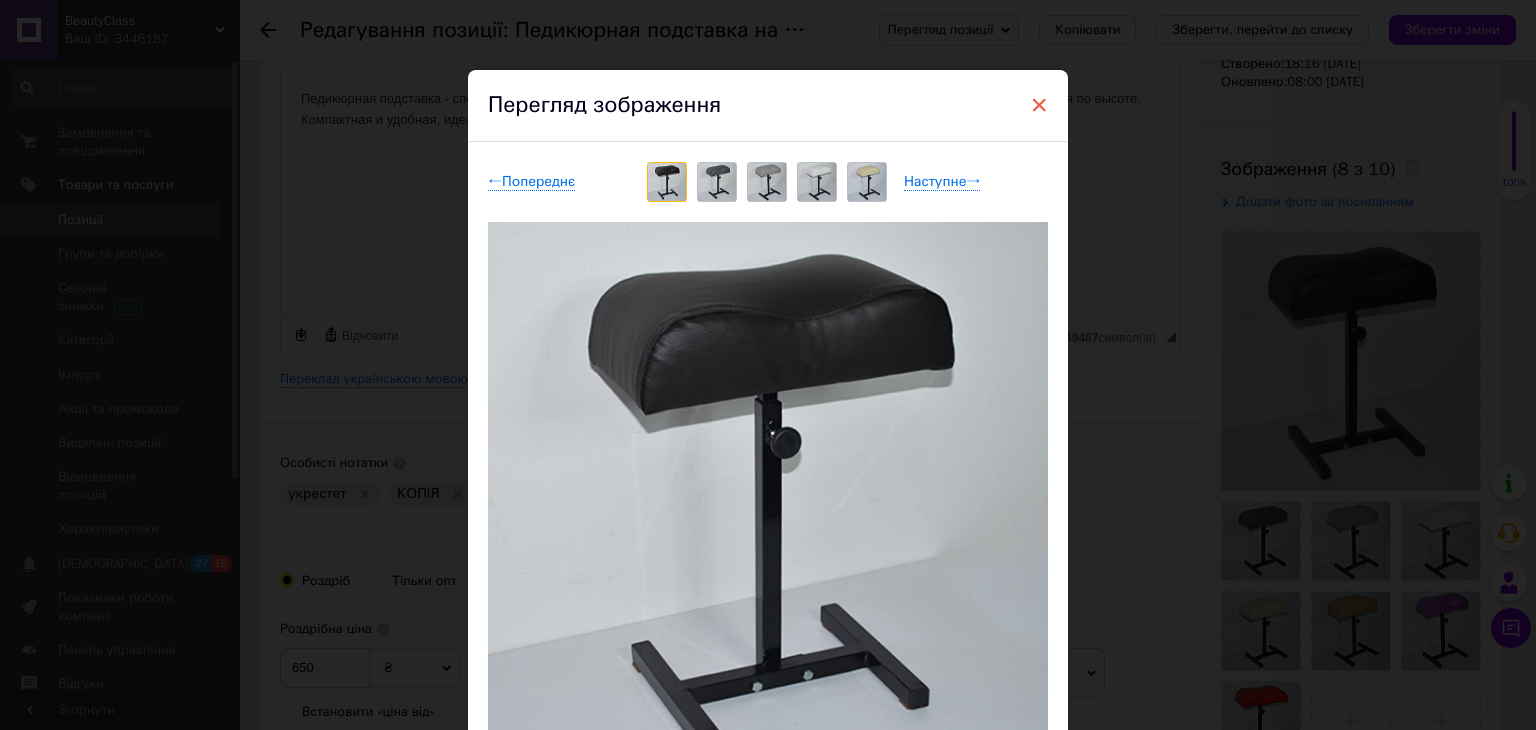 click on "×" at bounding box center (1039, 105) 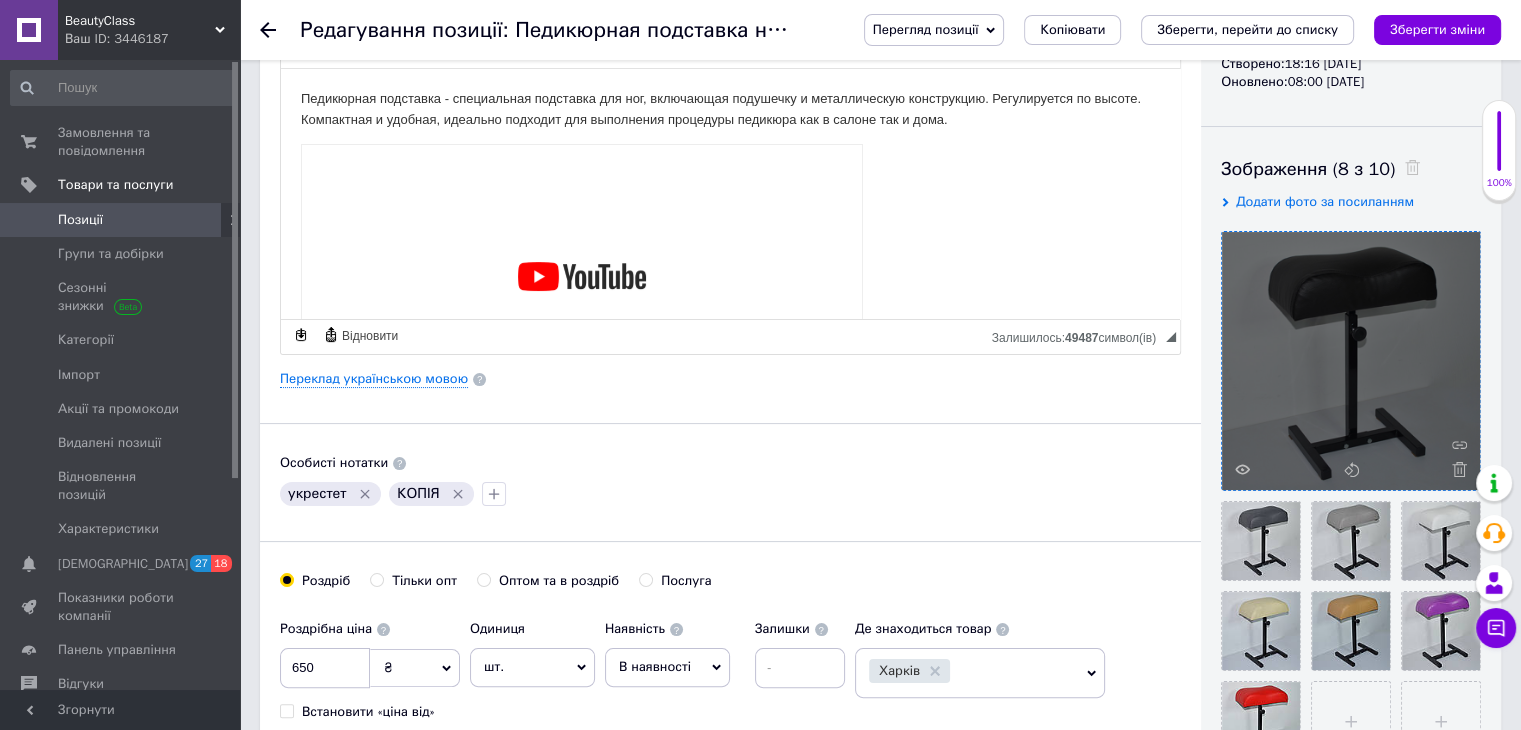 scroll, scrollTop: 533, scrollLeft: 0, axis: vertical 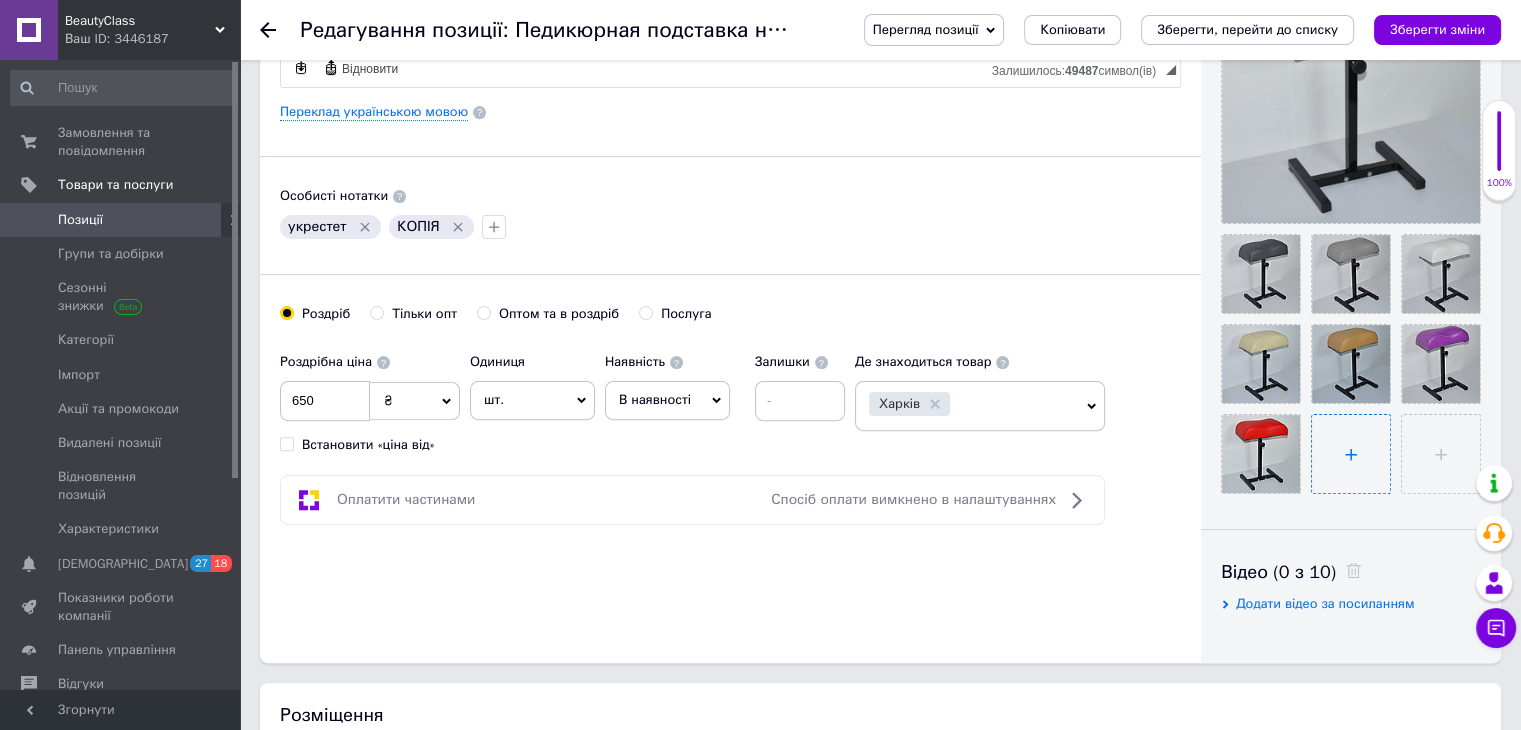 click at bounding box center [1351, 454] 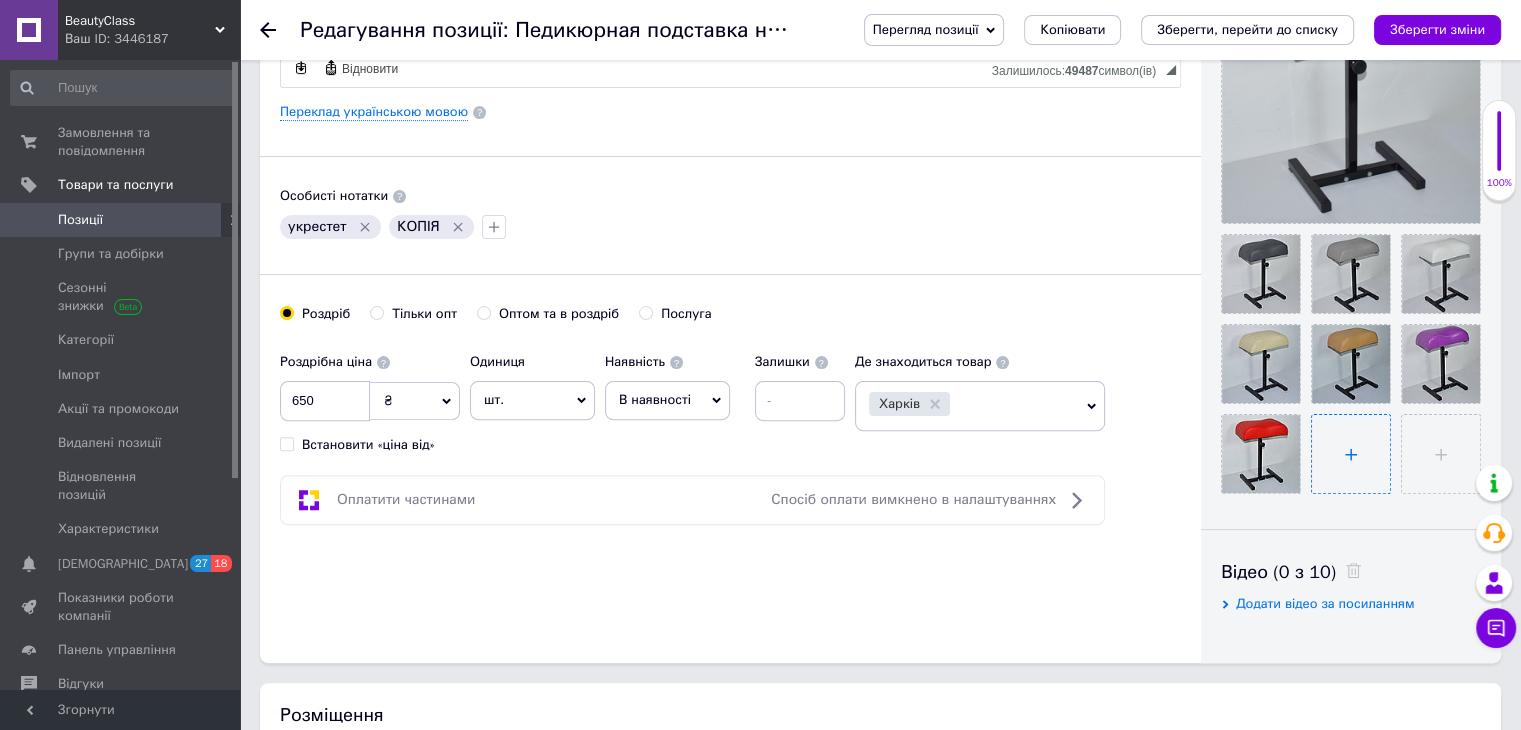 type on "C:\fakepath\5454343786_w1280_h1280_n_obraz_black_black_600x600-Photoroom.png" 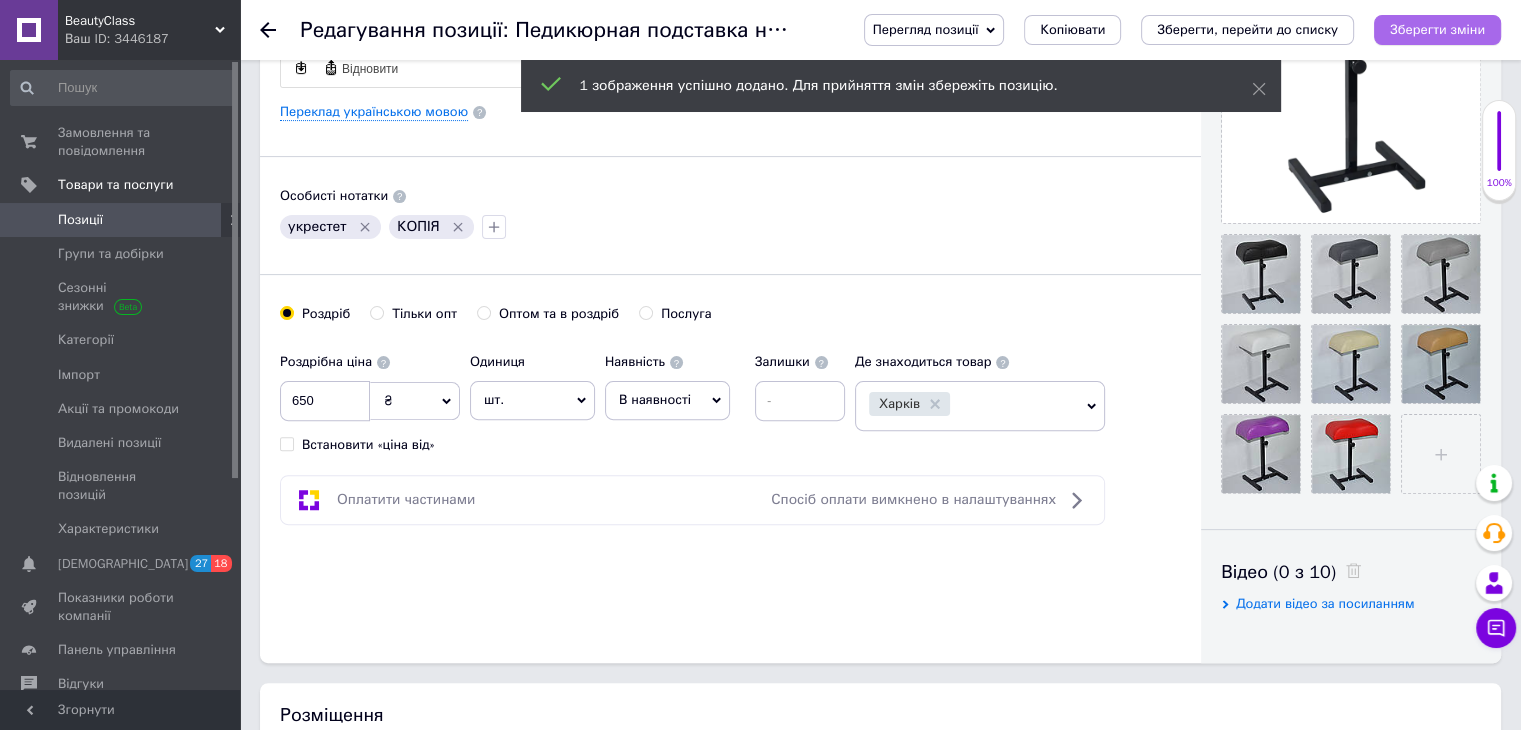 click on "Зберегти зміни" at bounding box center (1437, 29) 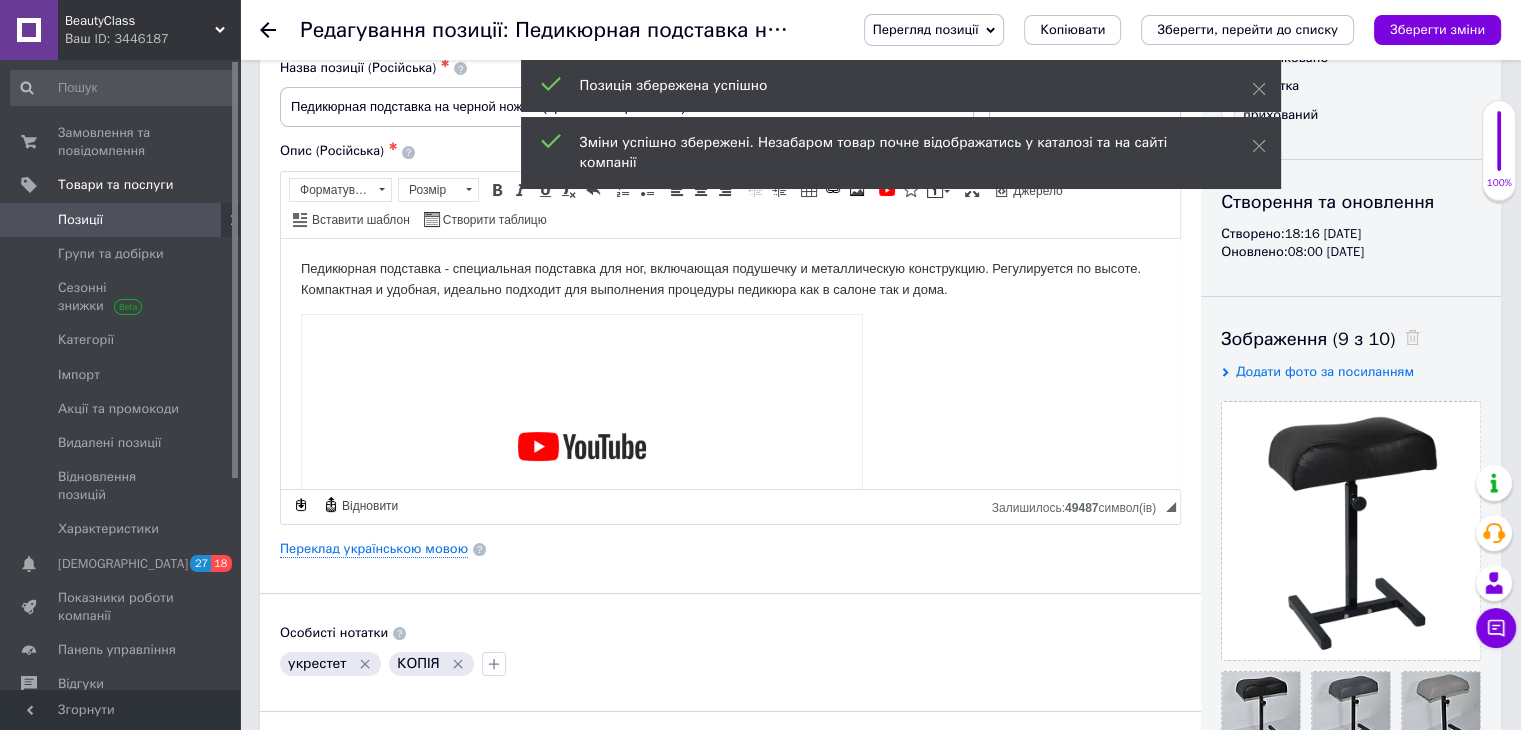 scroll, scrollTop: 0, scrollLeft: 0, axis: both 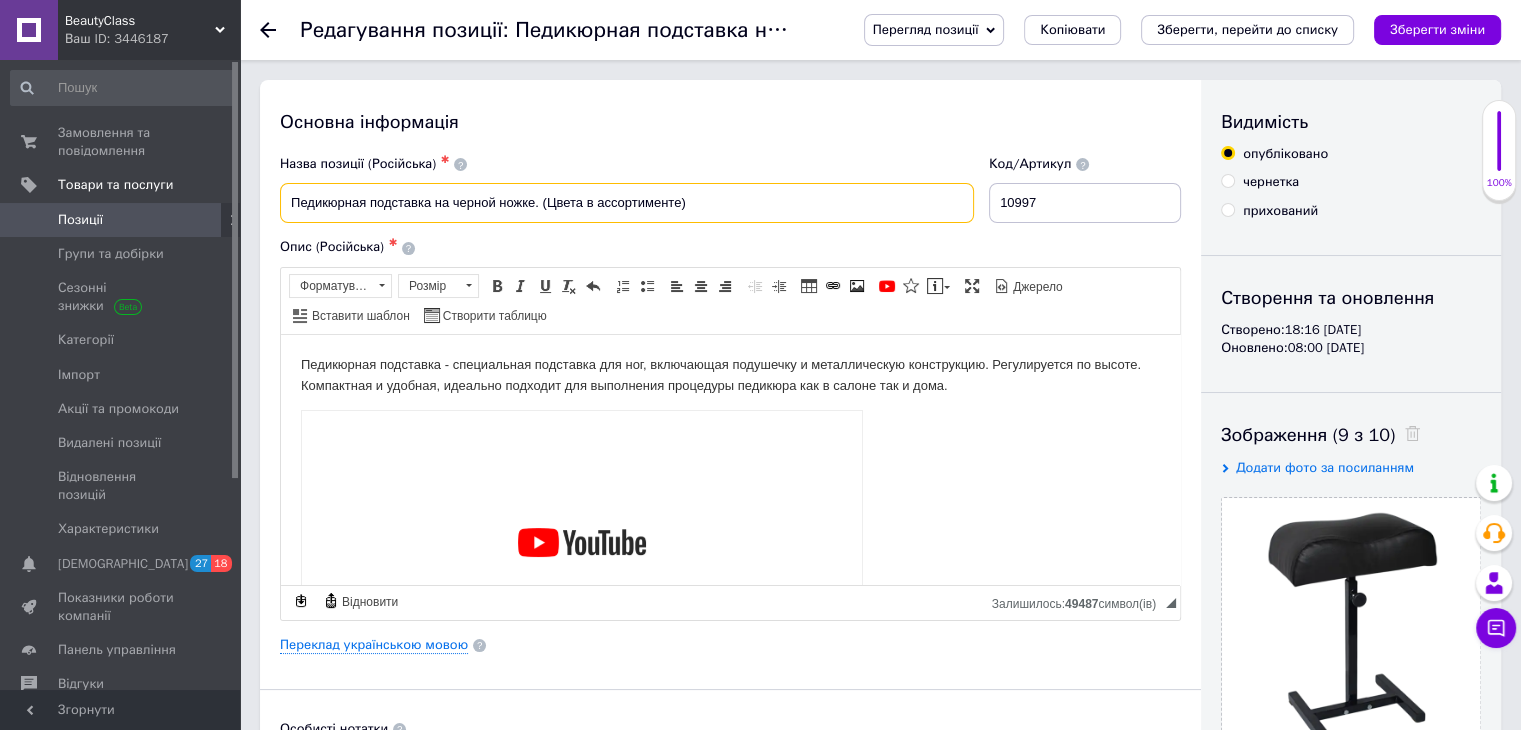 drag, startPoint x: 537, startPoint y: 199, endPoint x: 307, endPoint y: 203, distance: 230.03477 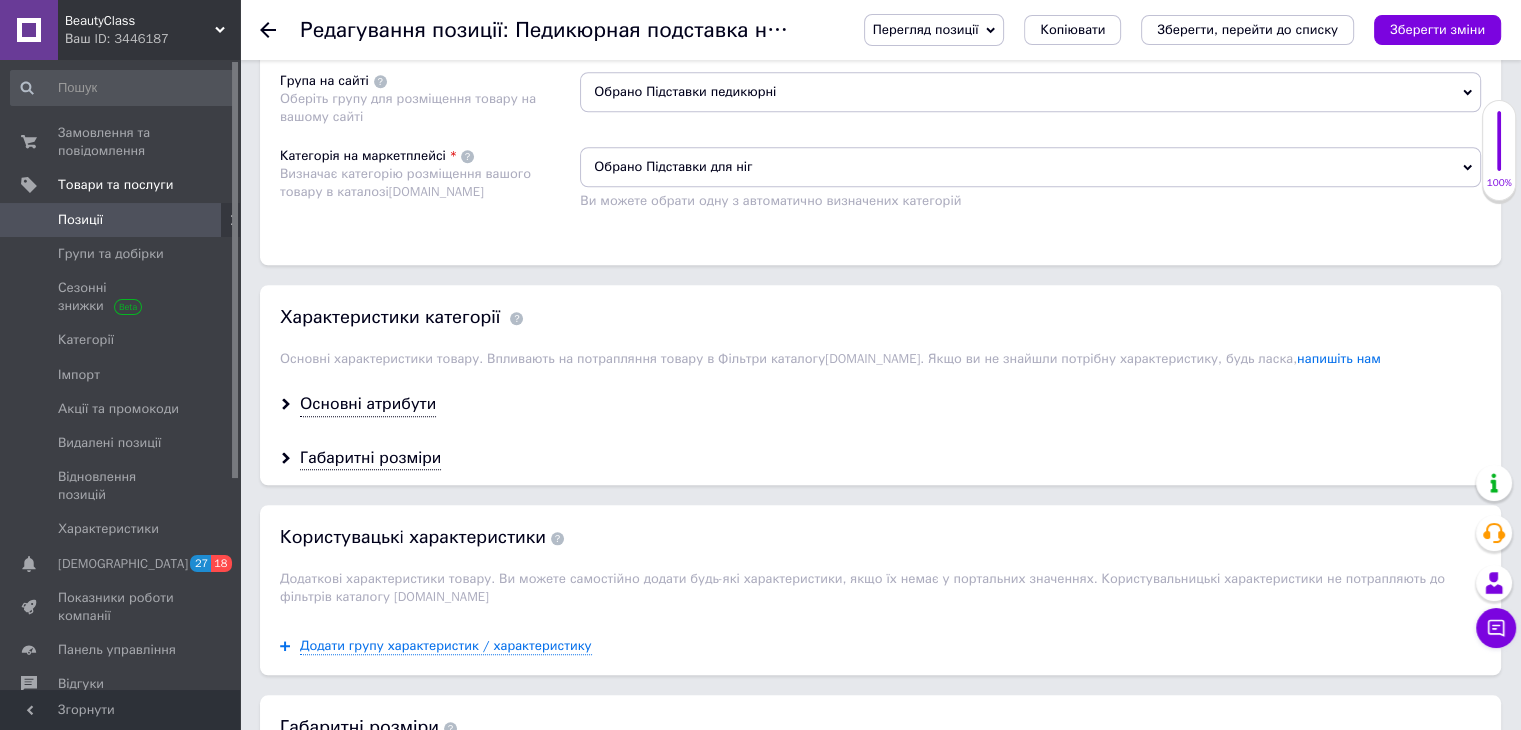 scroll, scrollTop: 1600, scrollLeft: 0, axis: vertical 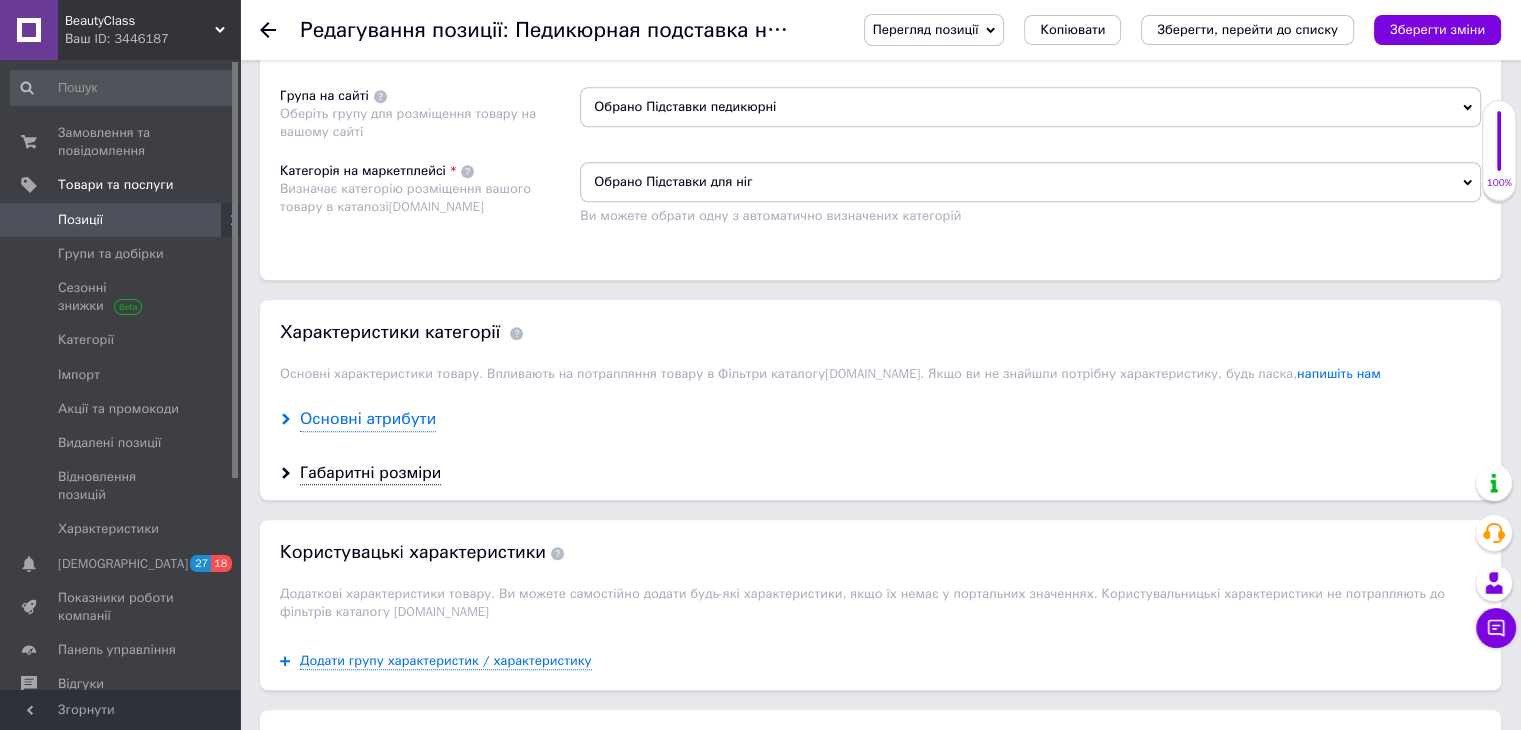 click on "Основні атрибути" at bounding box center (368, 419) 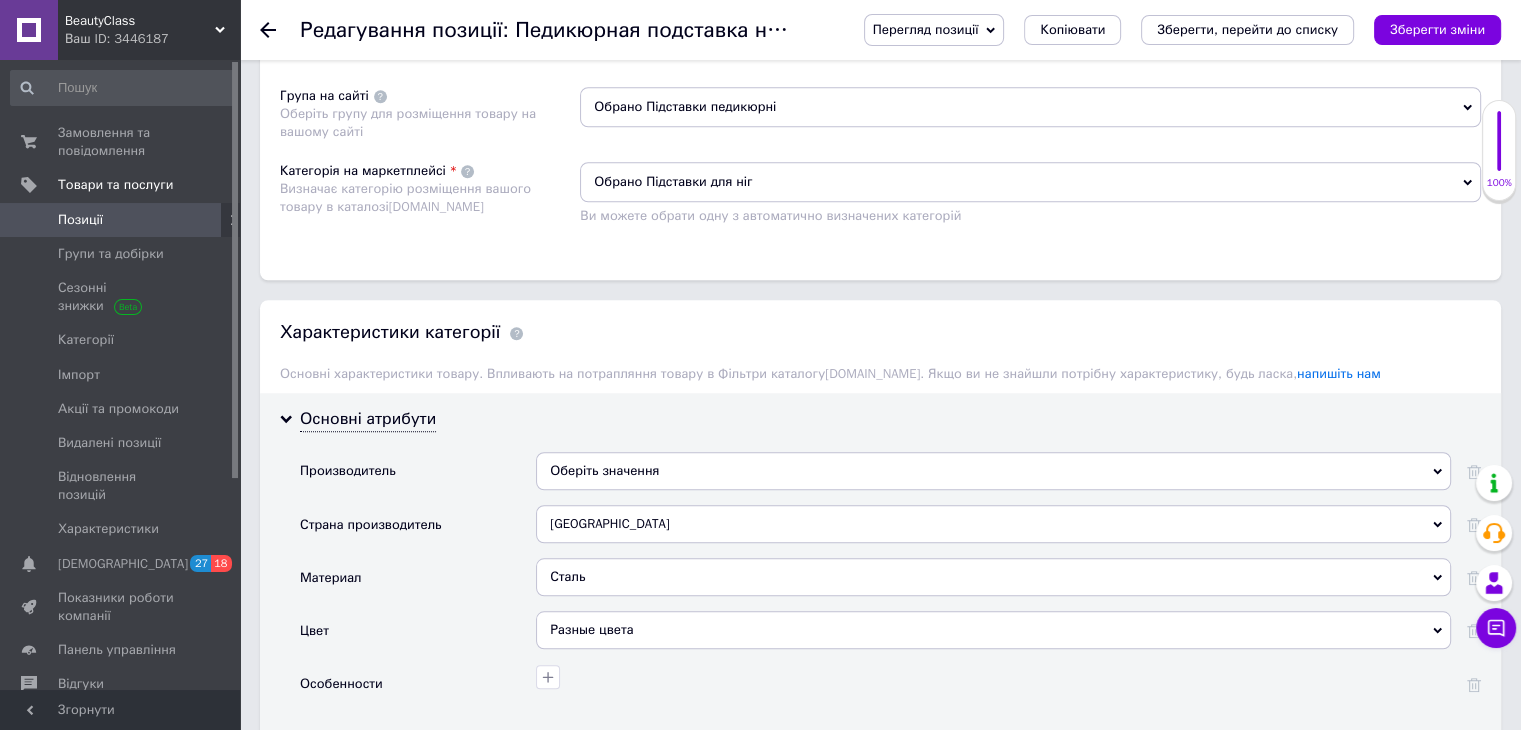 click on "Оберіть значення" at bounding box center (993, 471) 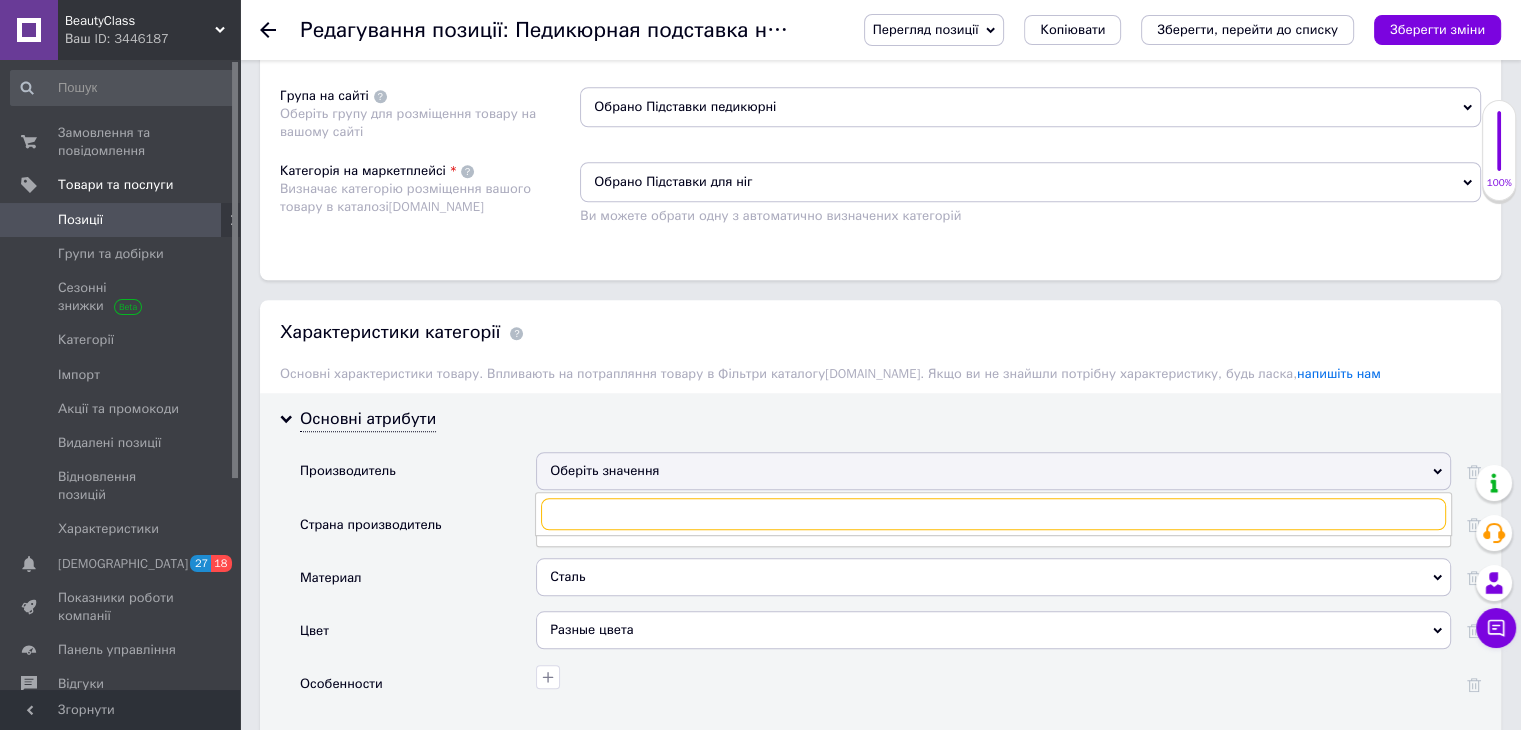 paste on "Ukrestet" 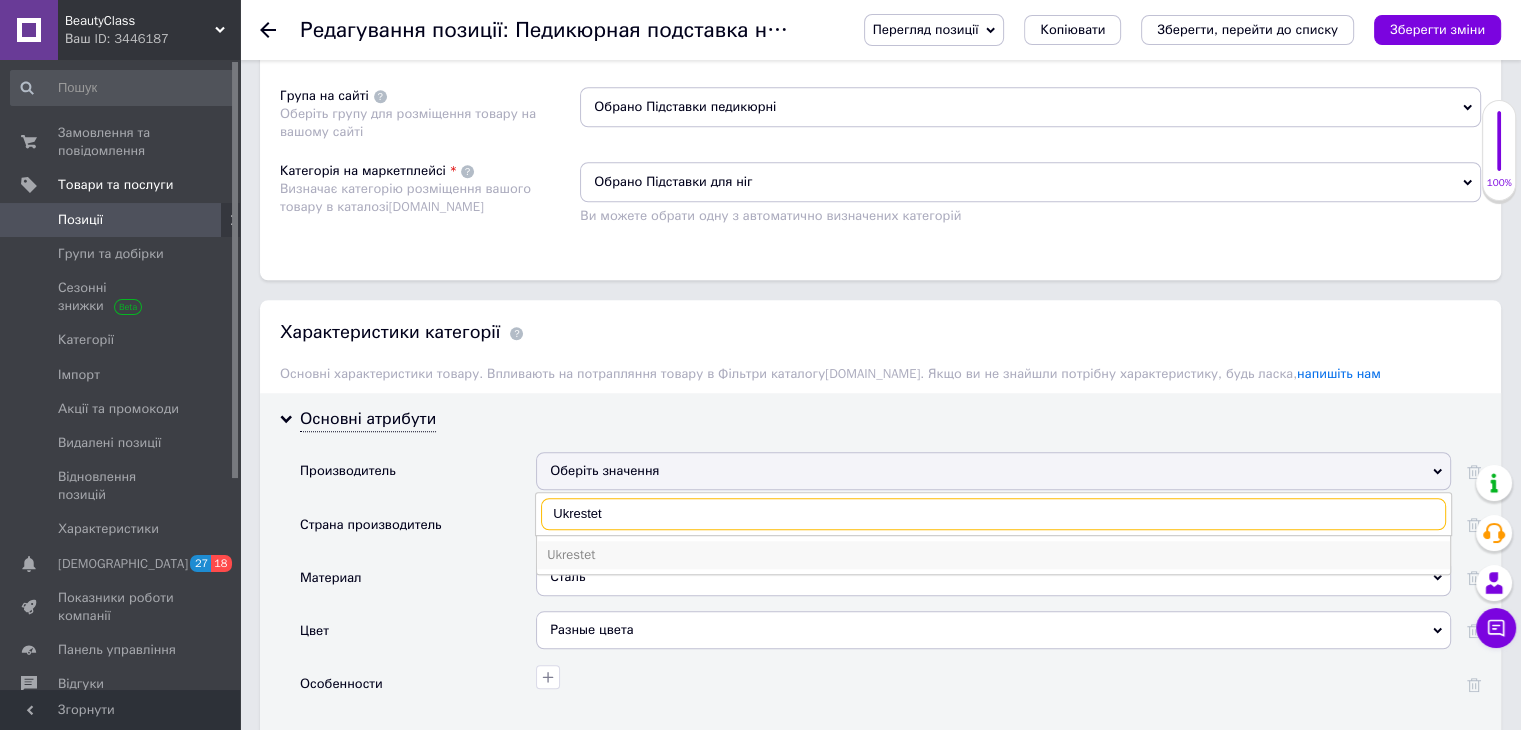 type on "Ukrestet" 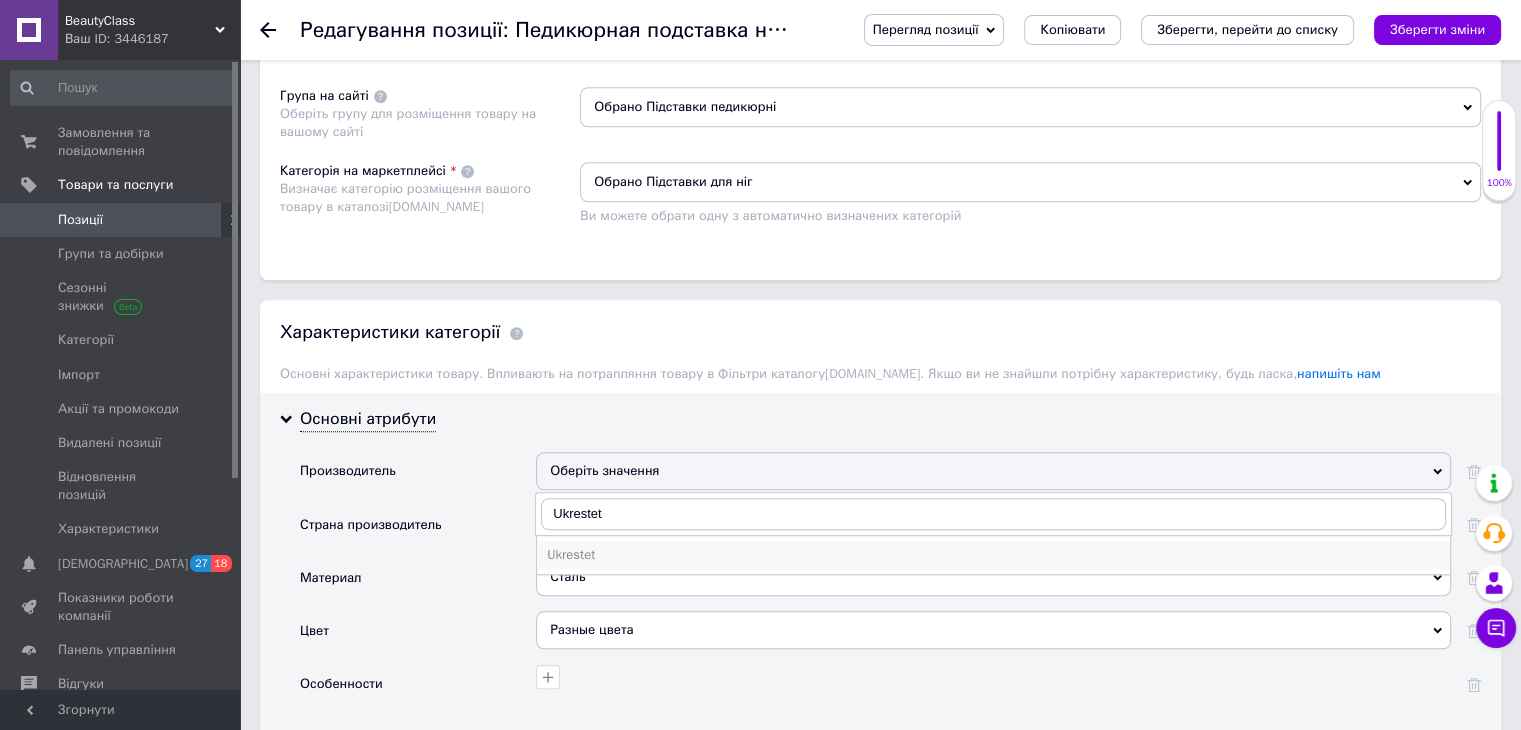 click on "Ukrestet" at bounding box center [993, 555] 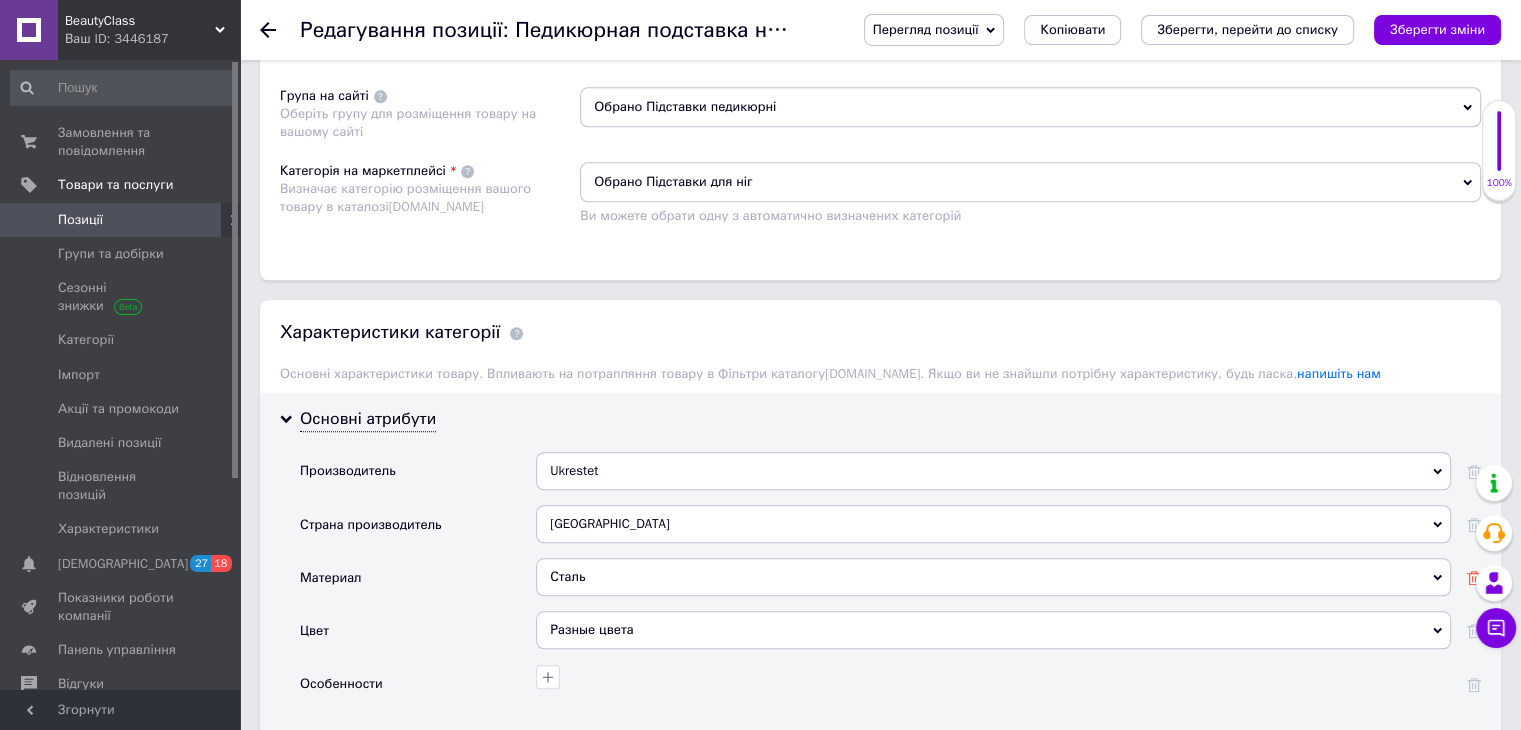 click 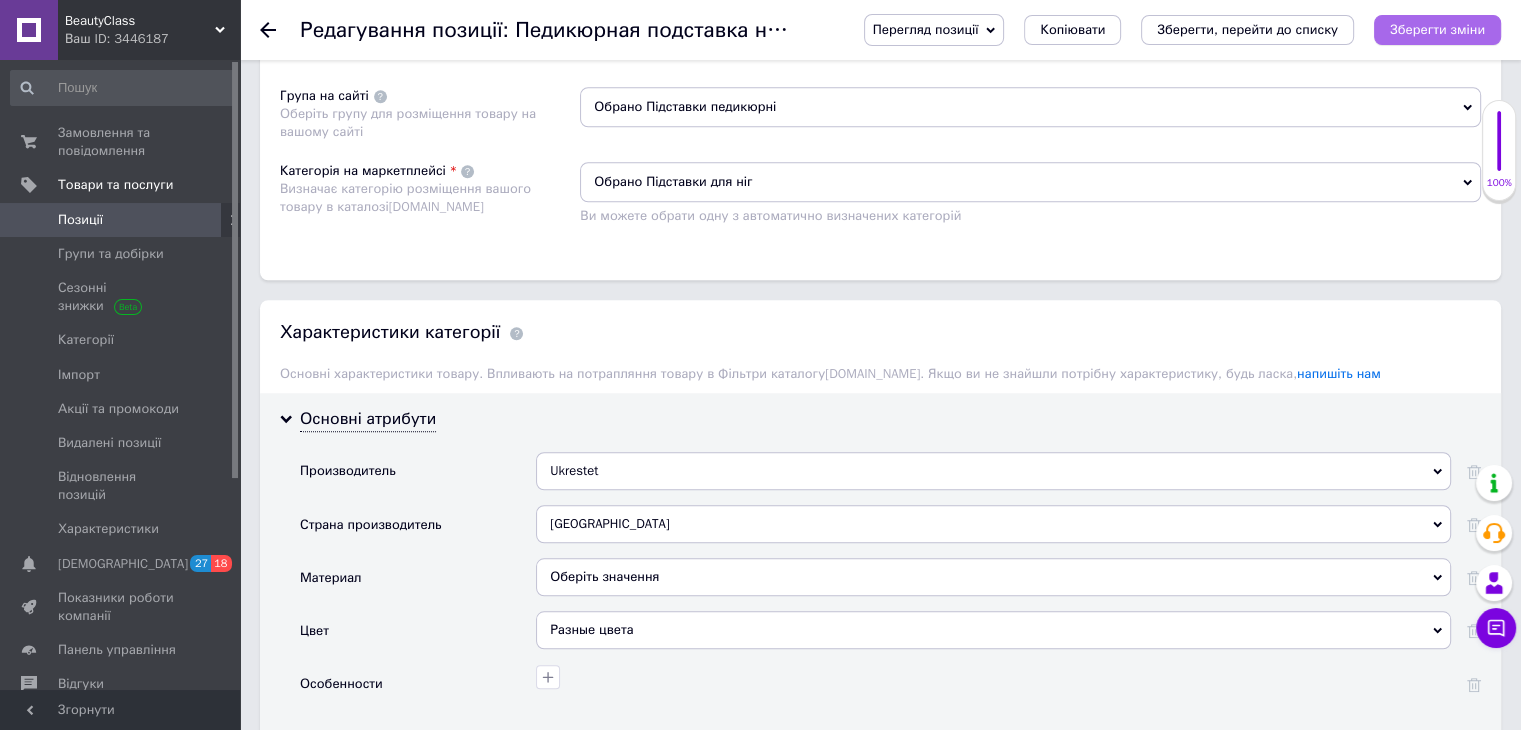 click on "Зберегти зміни" at bounding box center [1437, 30] 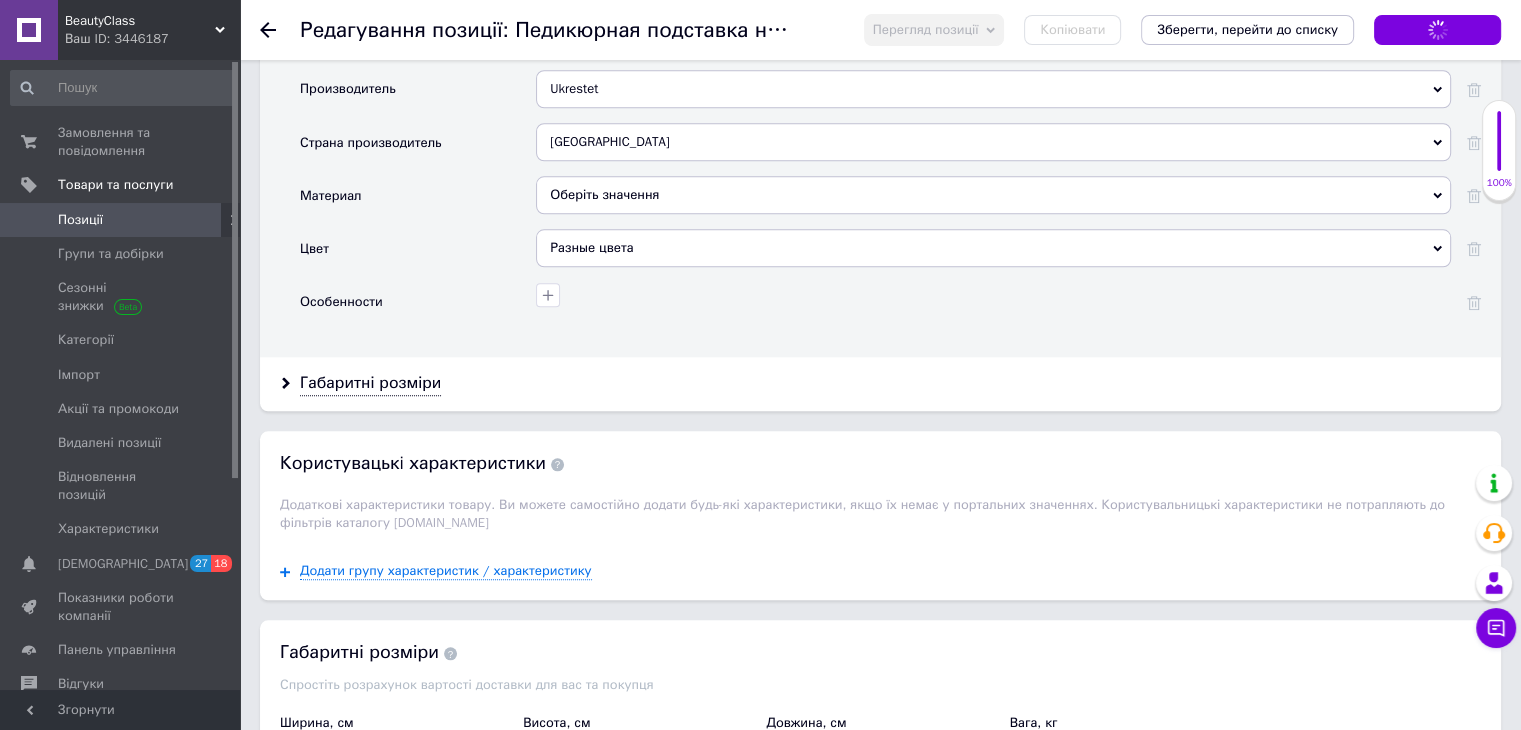 scroll, scrollTop: 2133, scrollLeft: 0, axis: vertical 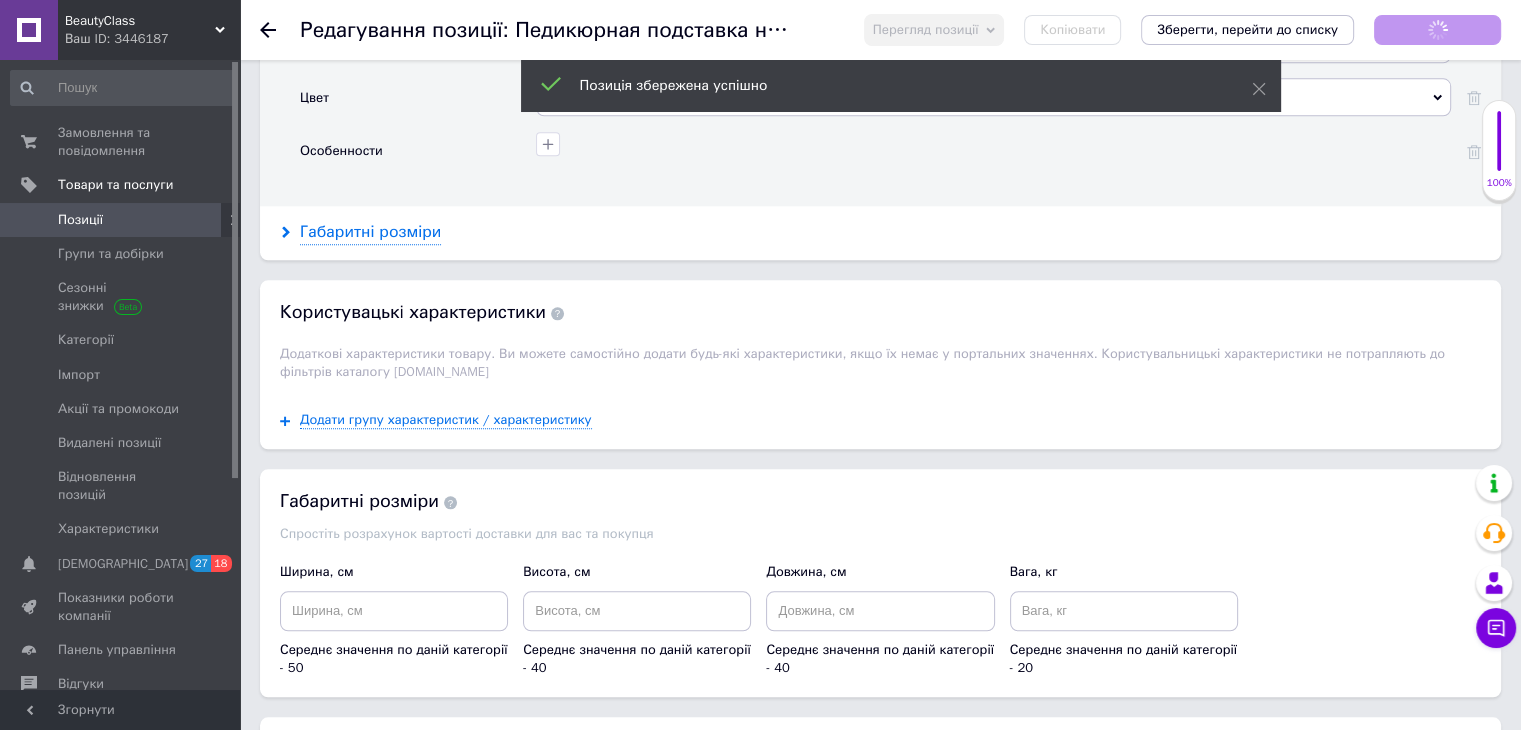 click on "Габаритні розміри" at bounding box center (370, 232) 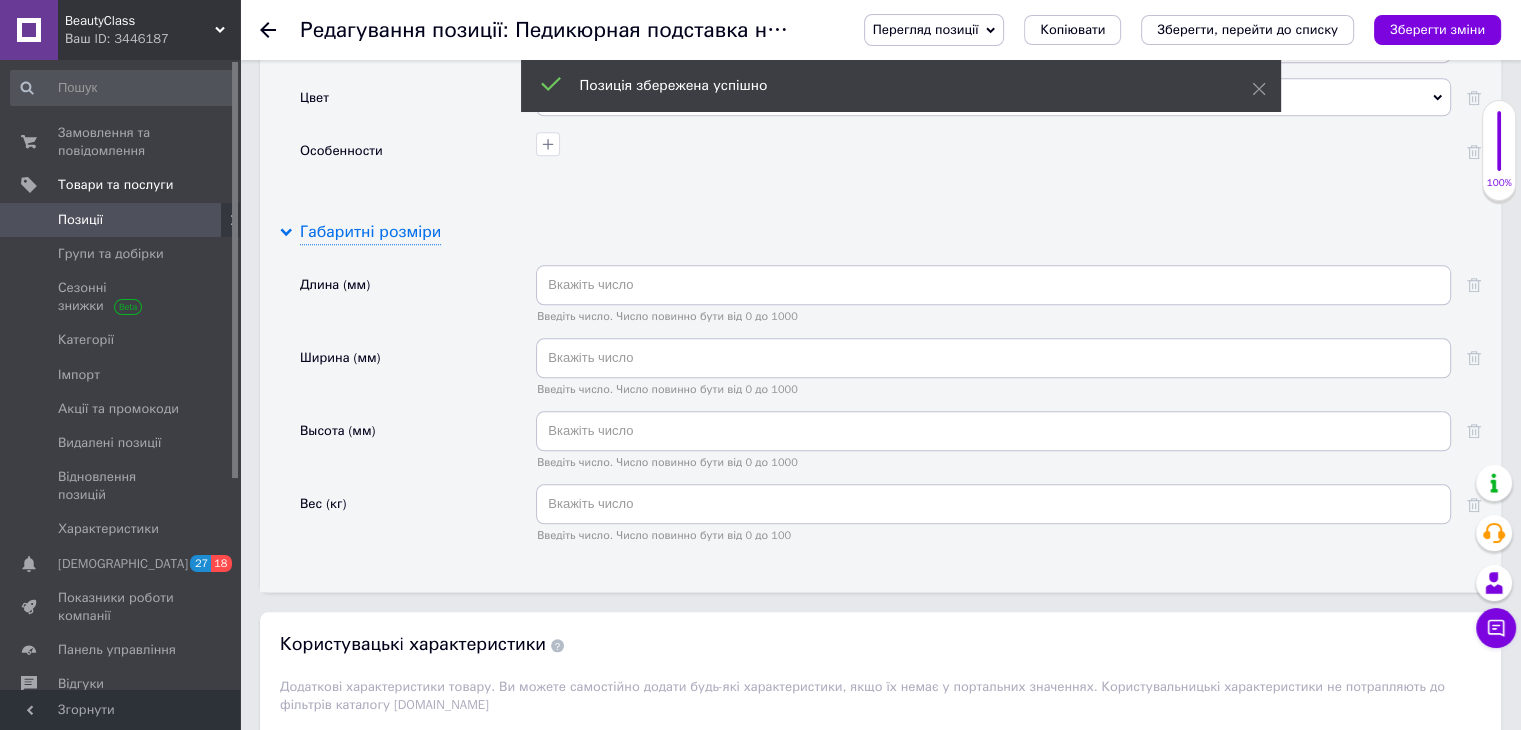 click on "Габаритні розміри" at bounding box center [370, 232] 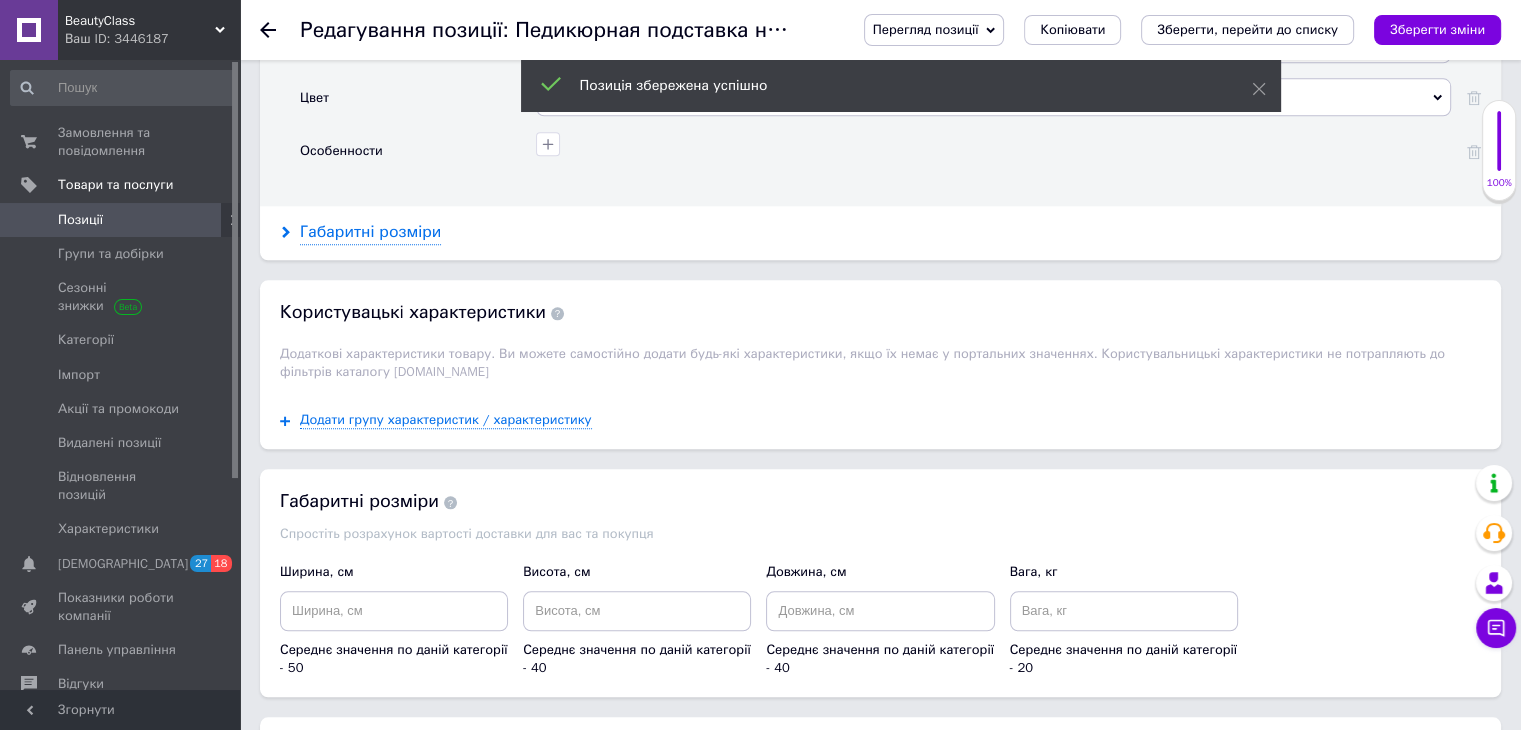 click on "Габаритні розміри" at bounding box center (370, 232) 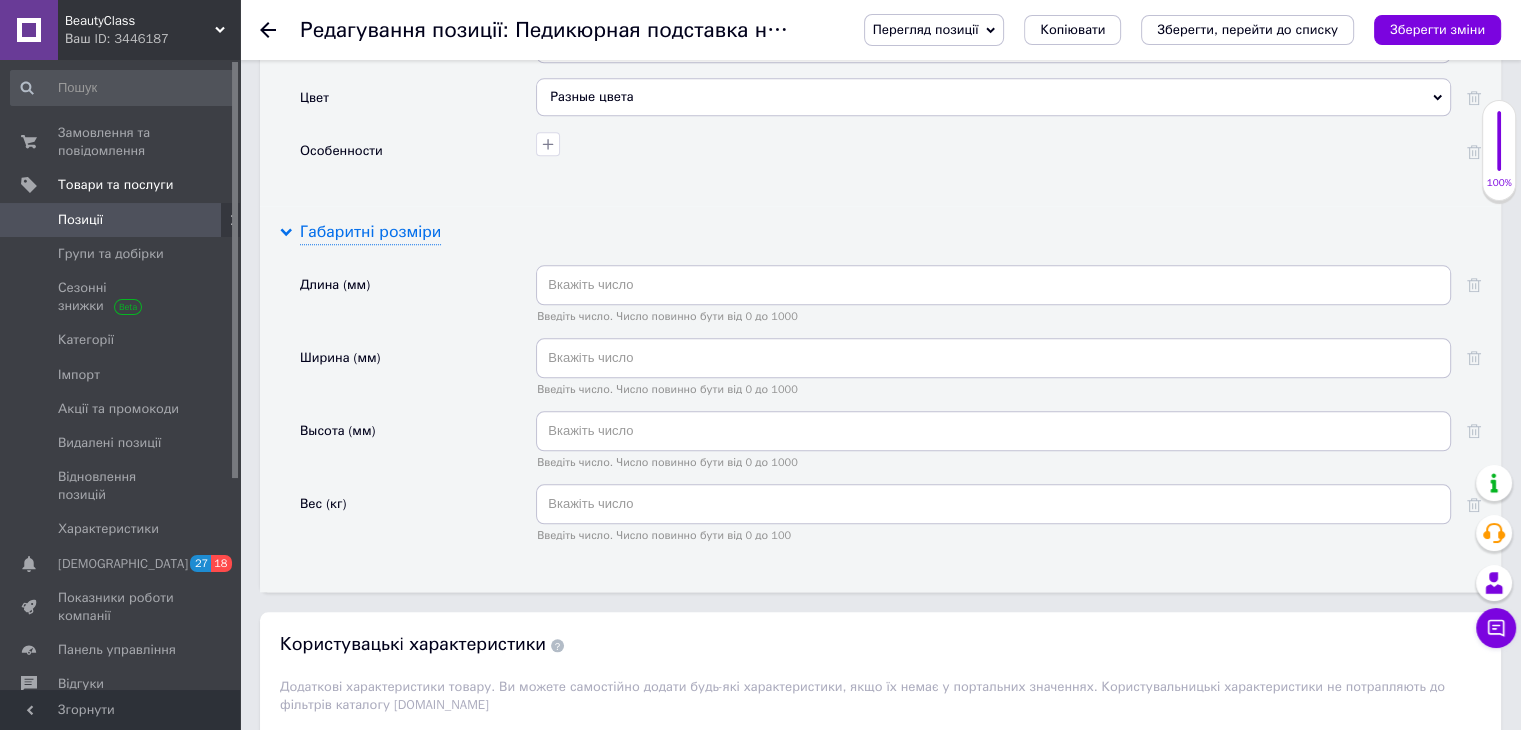 click on "Габаритні розміри" at bounding box center [370, 232] 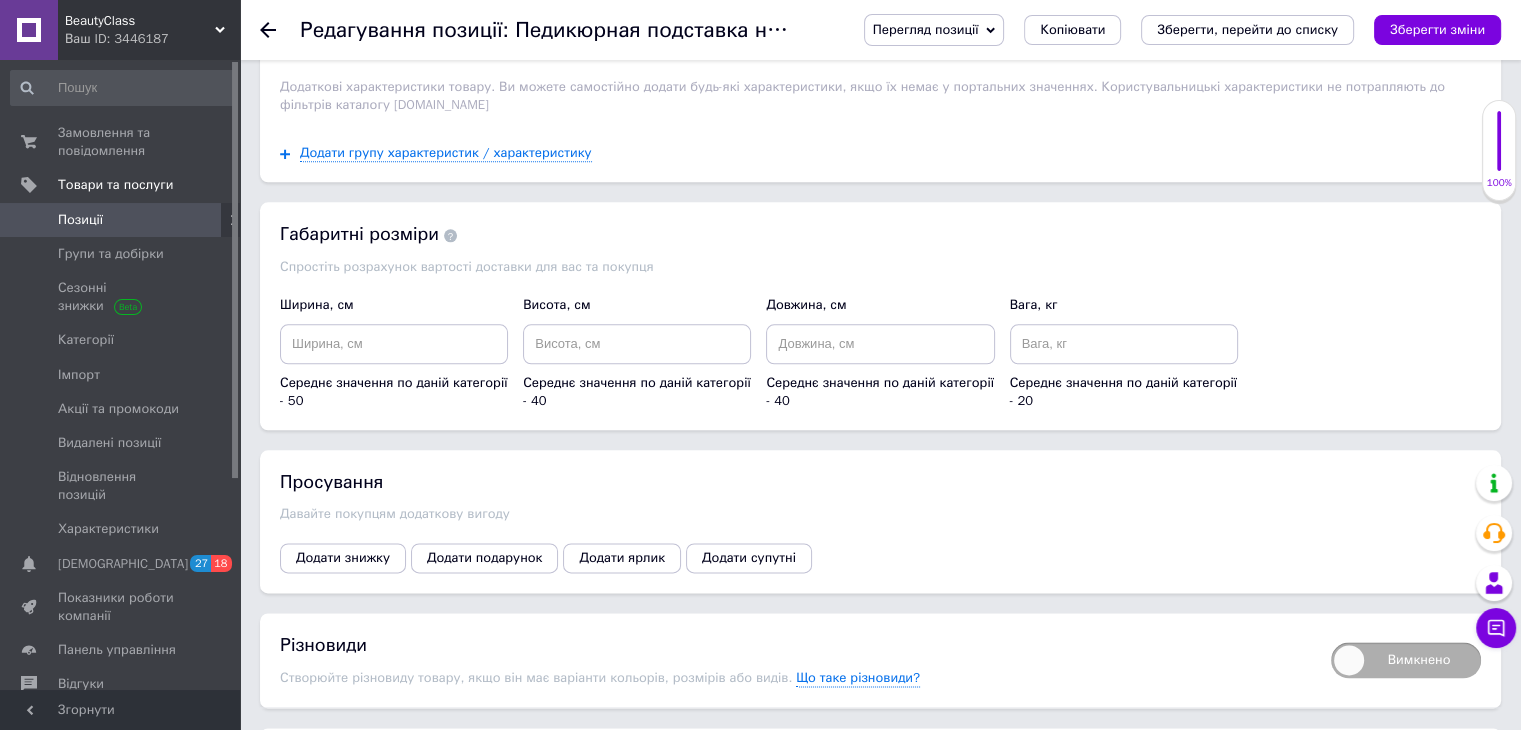scroll, scrollTop: 2666, scrollLeft: 0, axis: vertical 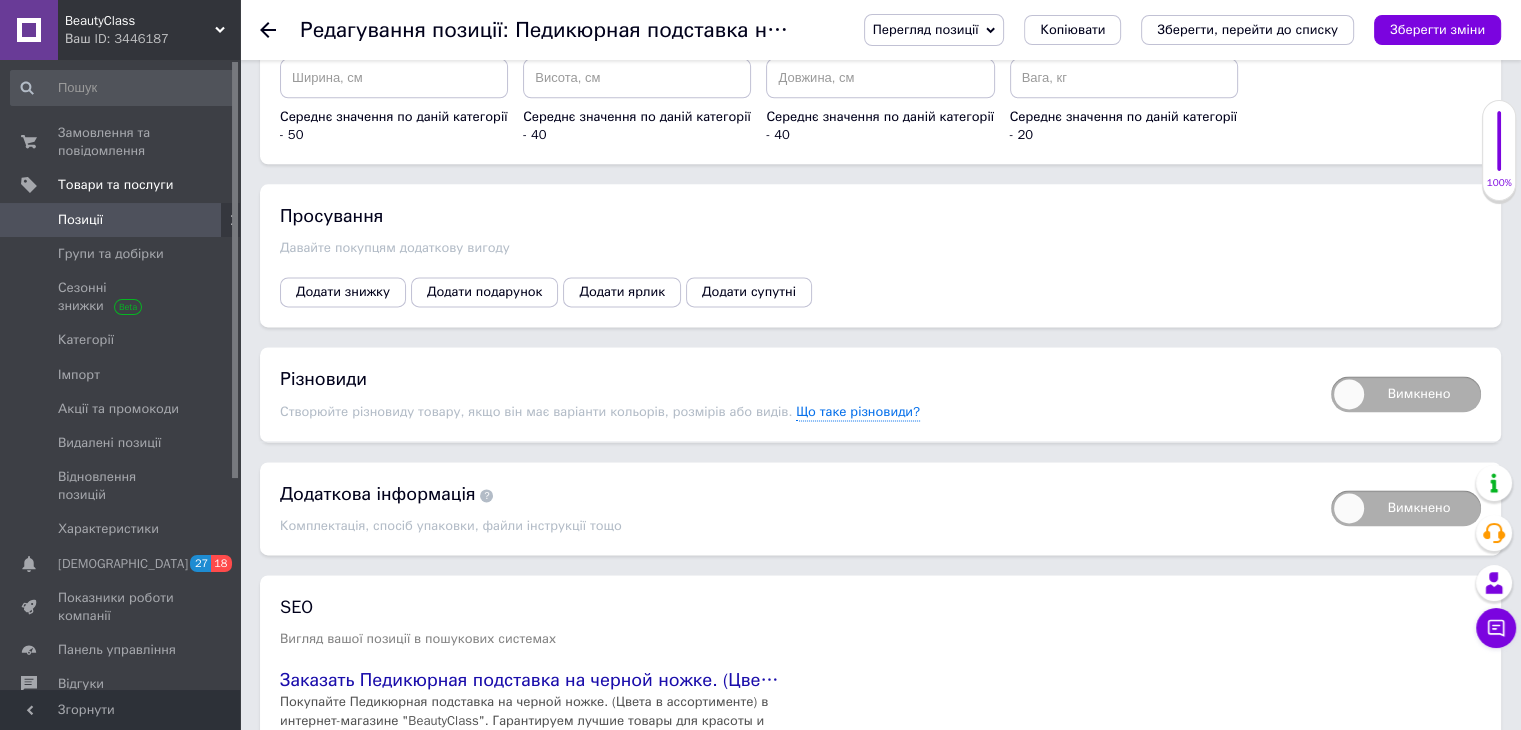 click on "Вимкнено" at bounding box center (1406, 394) 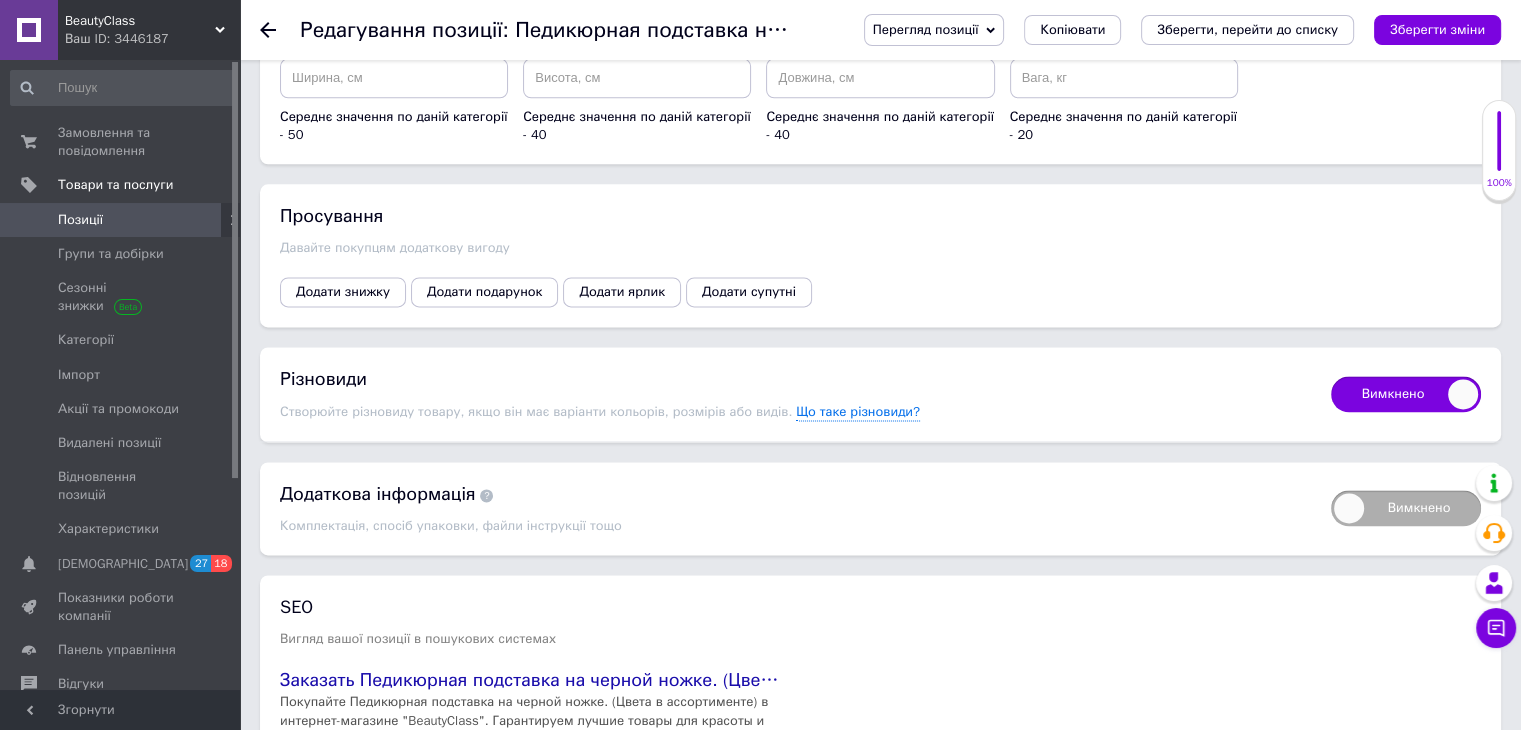 checkbox on "true" 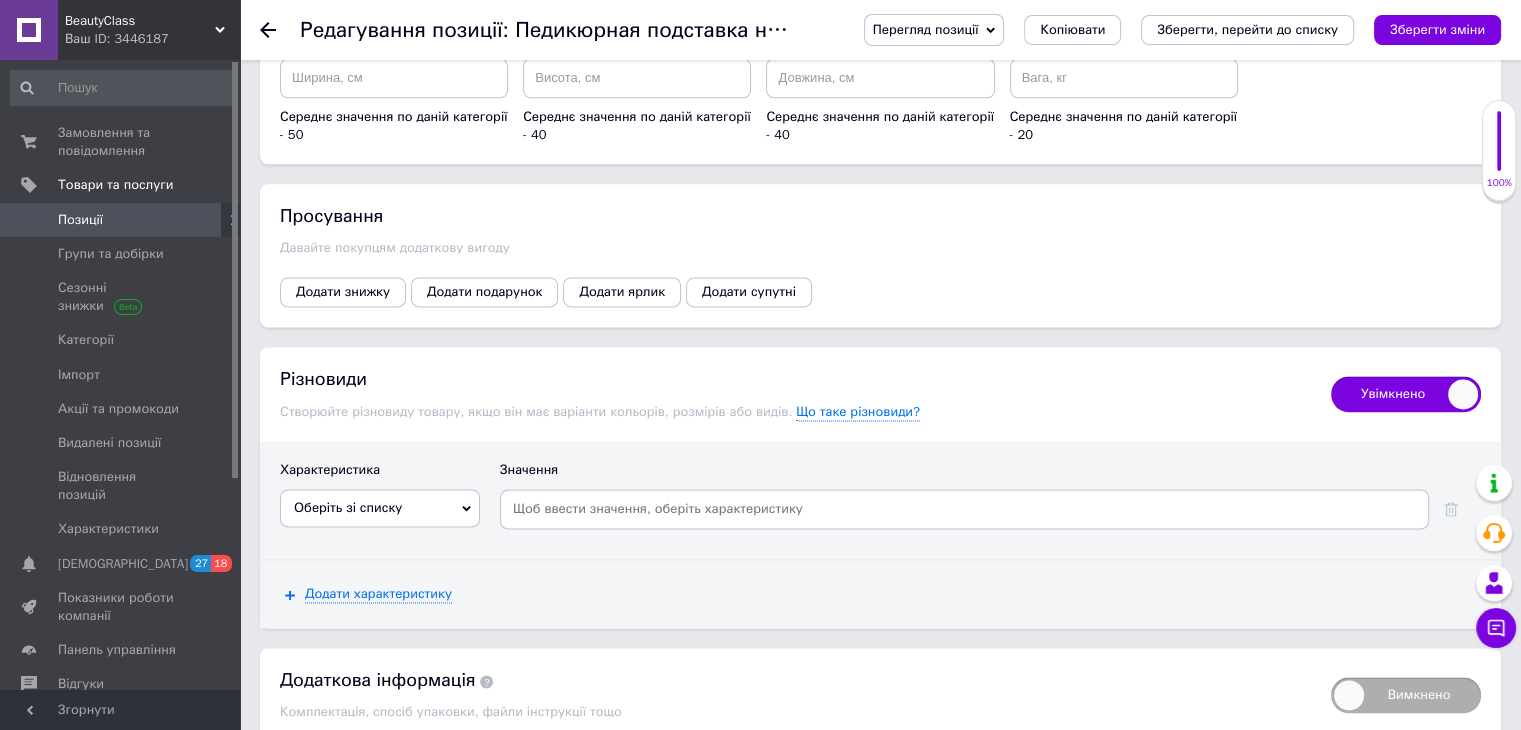 click on "Оберіть зі списку" at bounding box center [380, 508] 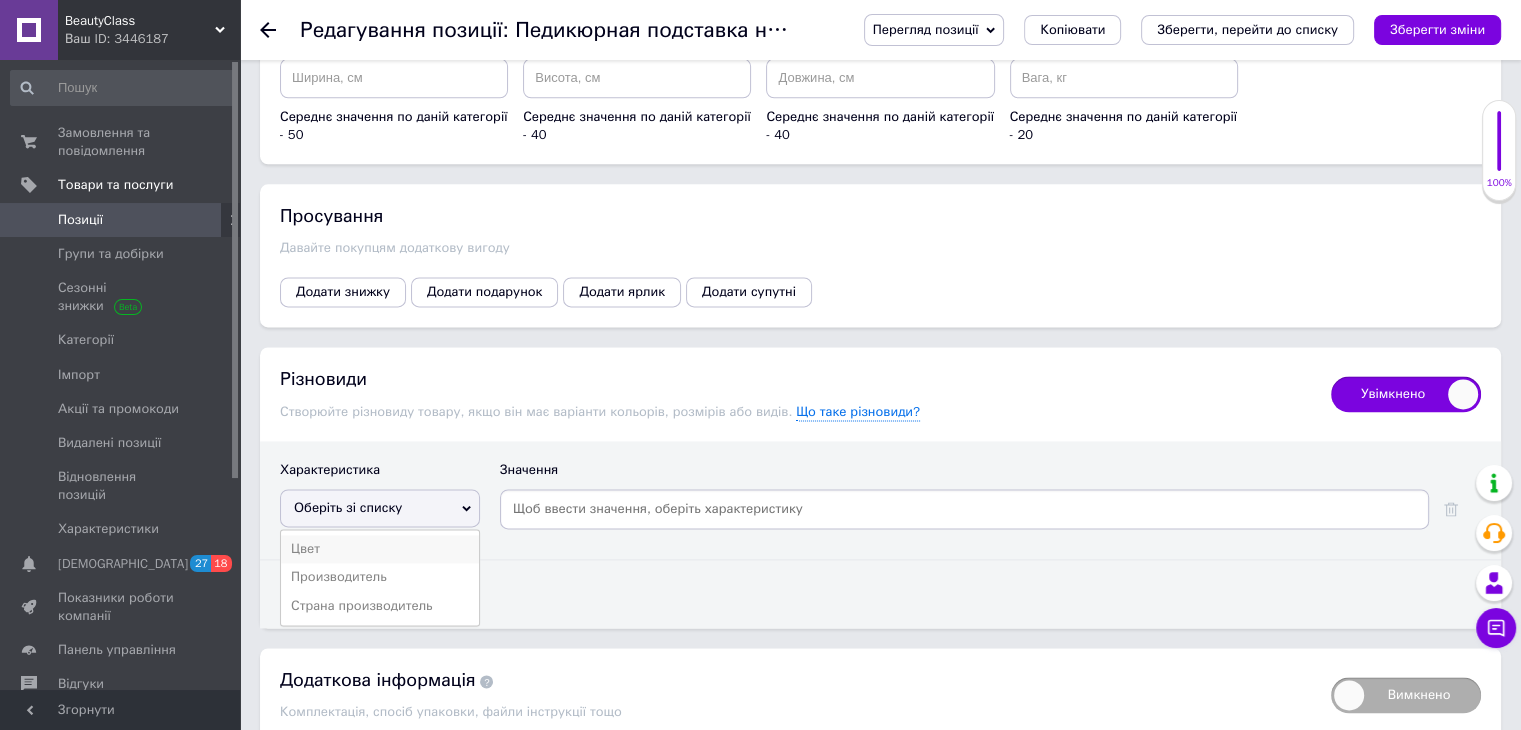 click on "Цвет" at bounding box center [380, 549] 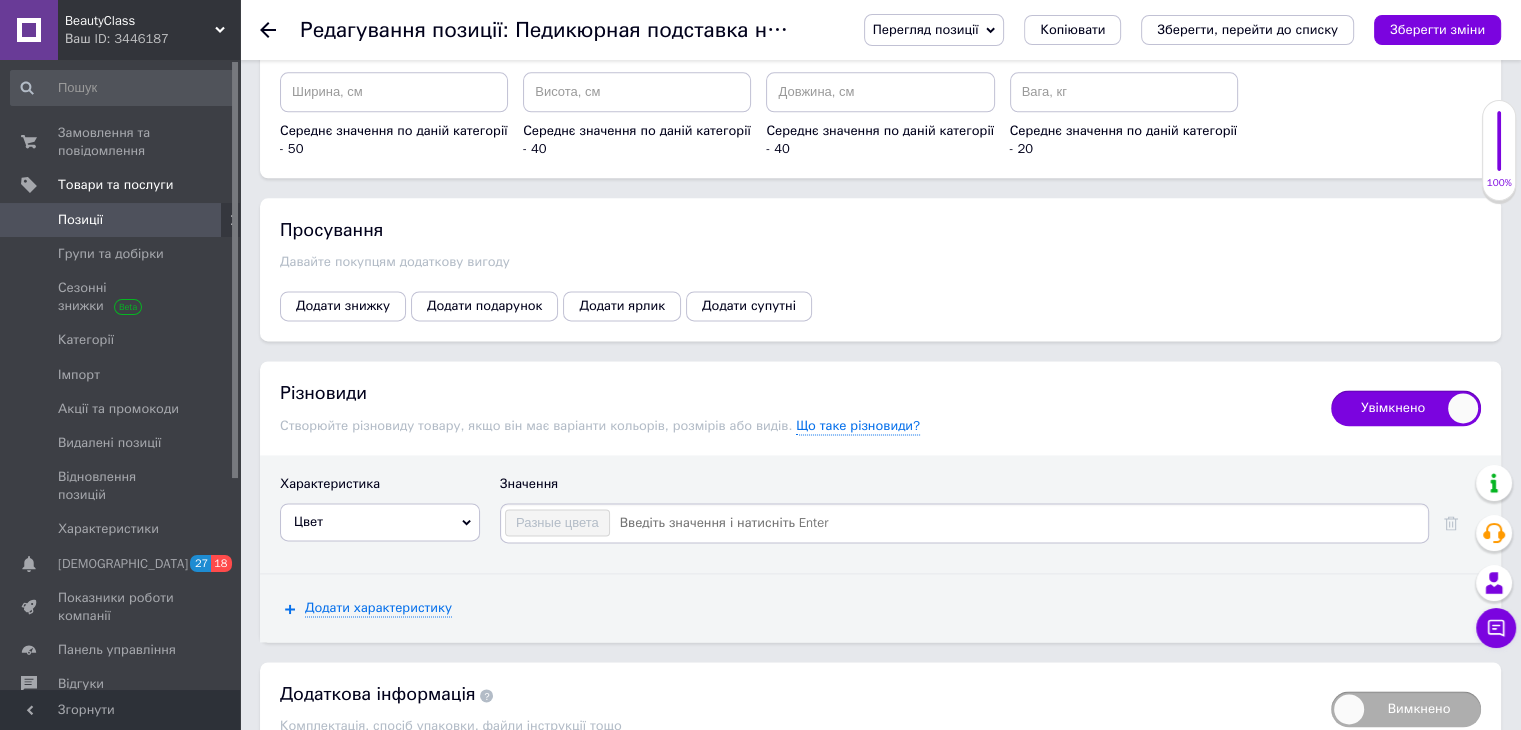scroll, scrollTop: 2666, scrollLeft: 0, axis: vertical 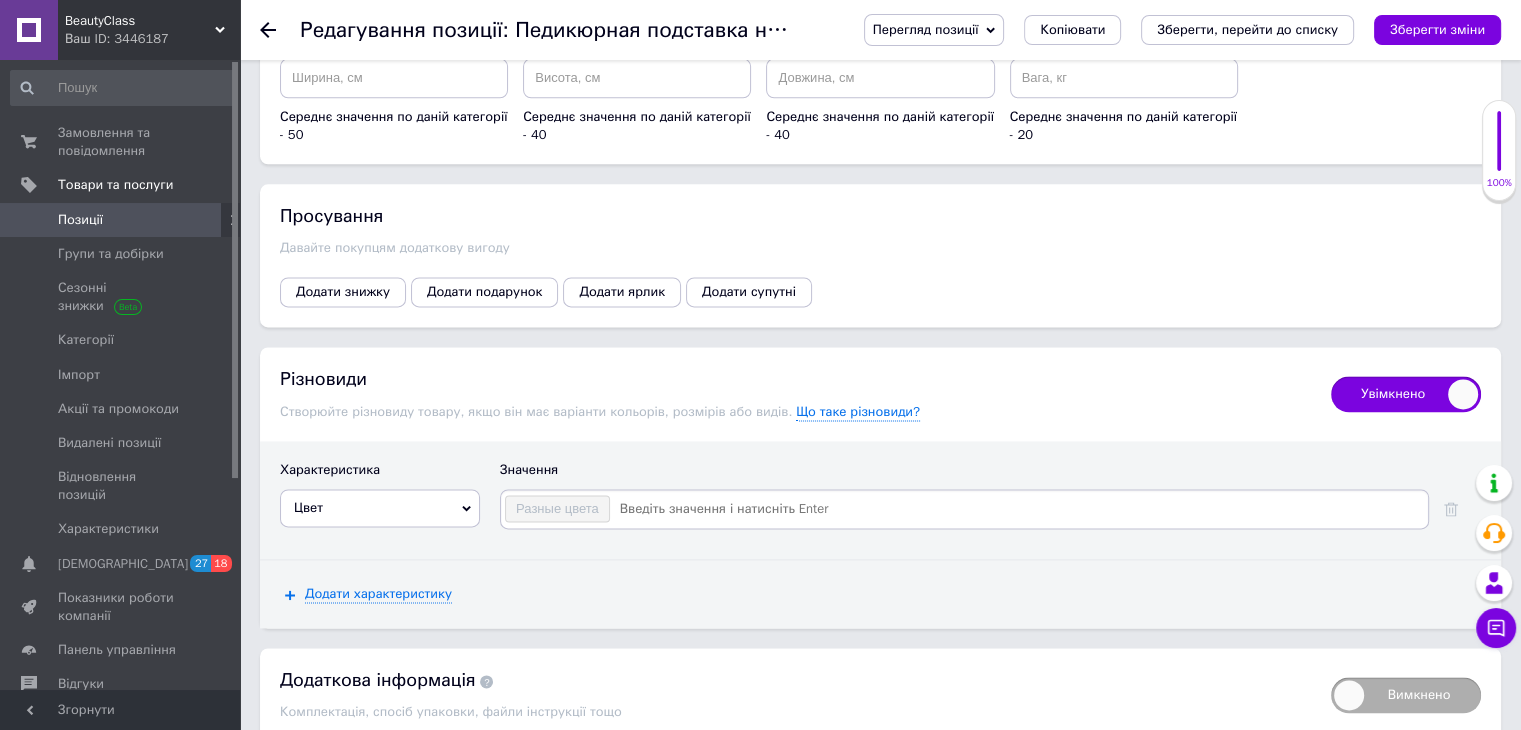 click at bounding box center (1018, 509) 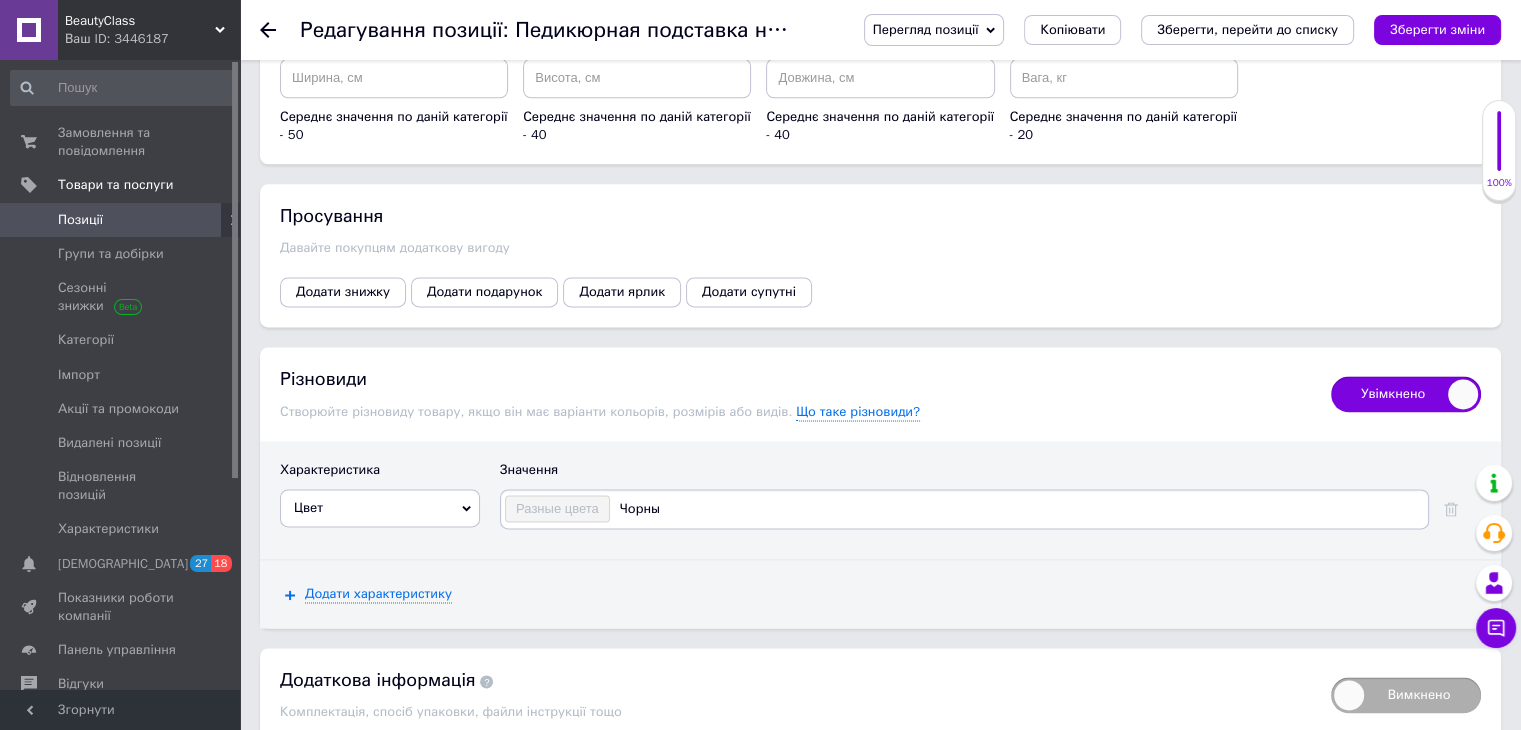 type on "Чорный" 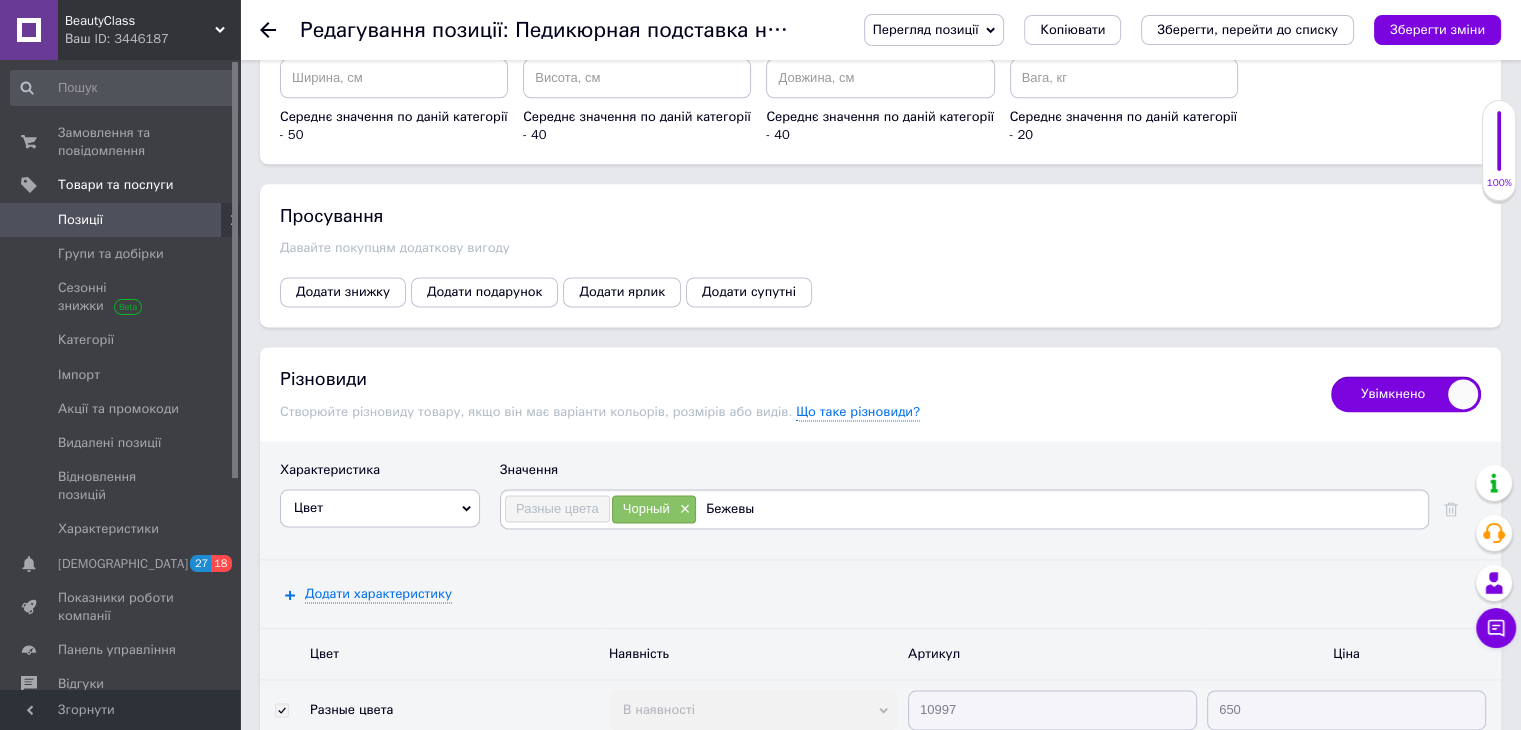 type on "Бежевый" 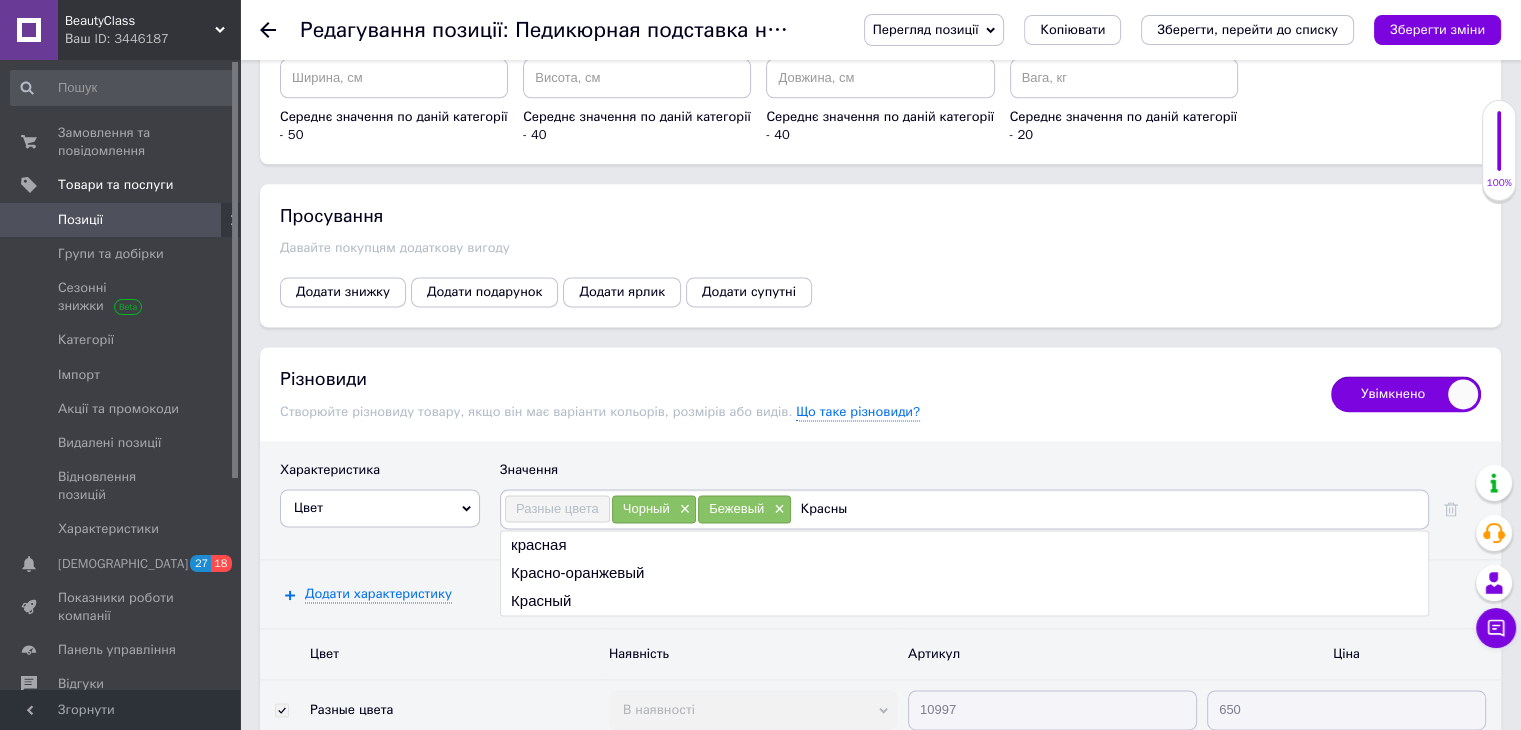 type on "Красный" 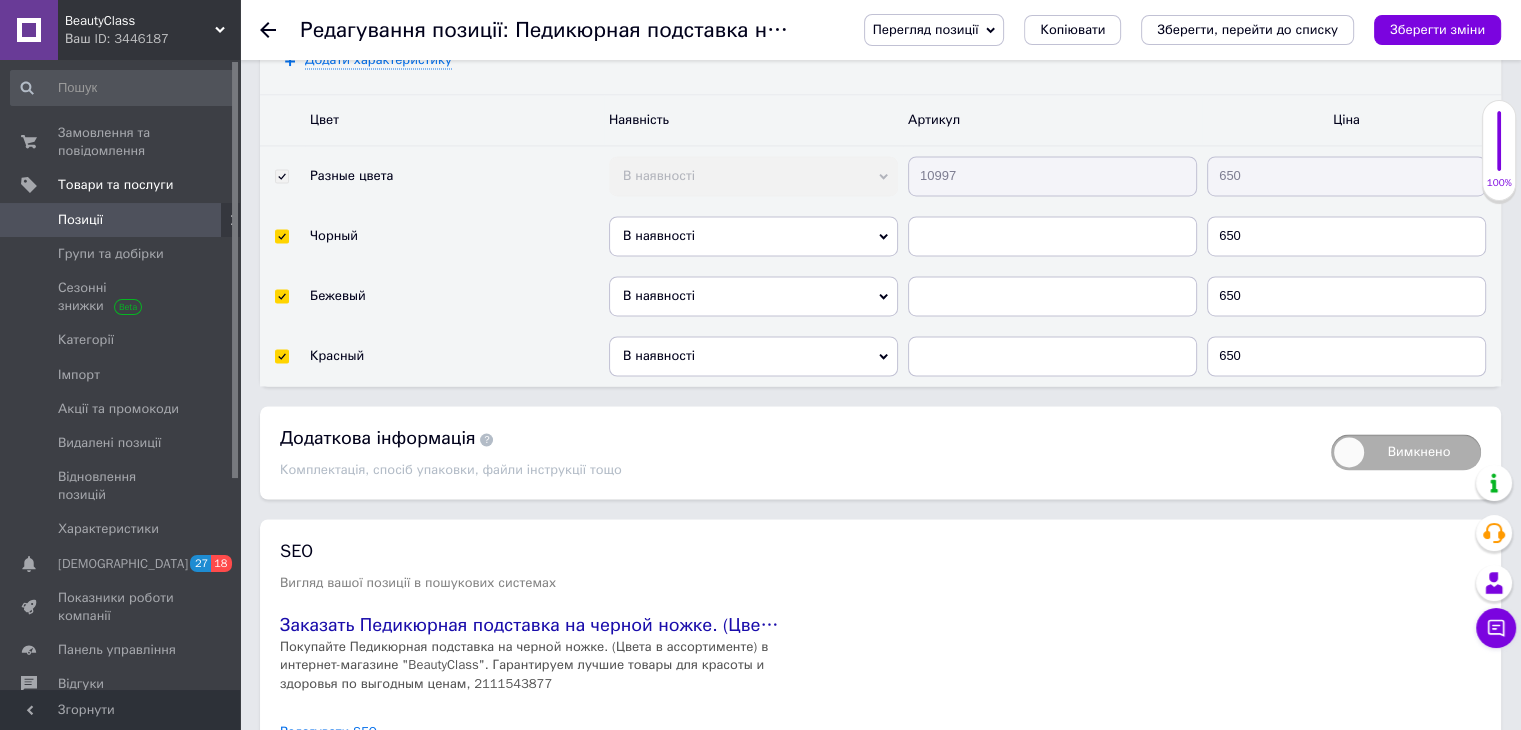 scroll, scrollTop: 2666, scrollLeft: 0, axis: vertical 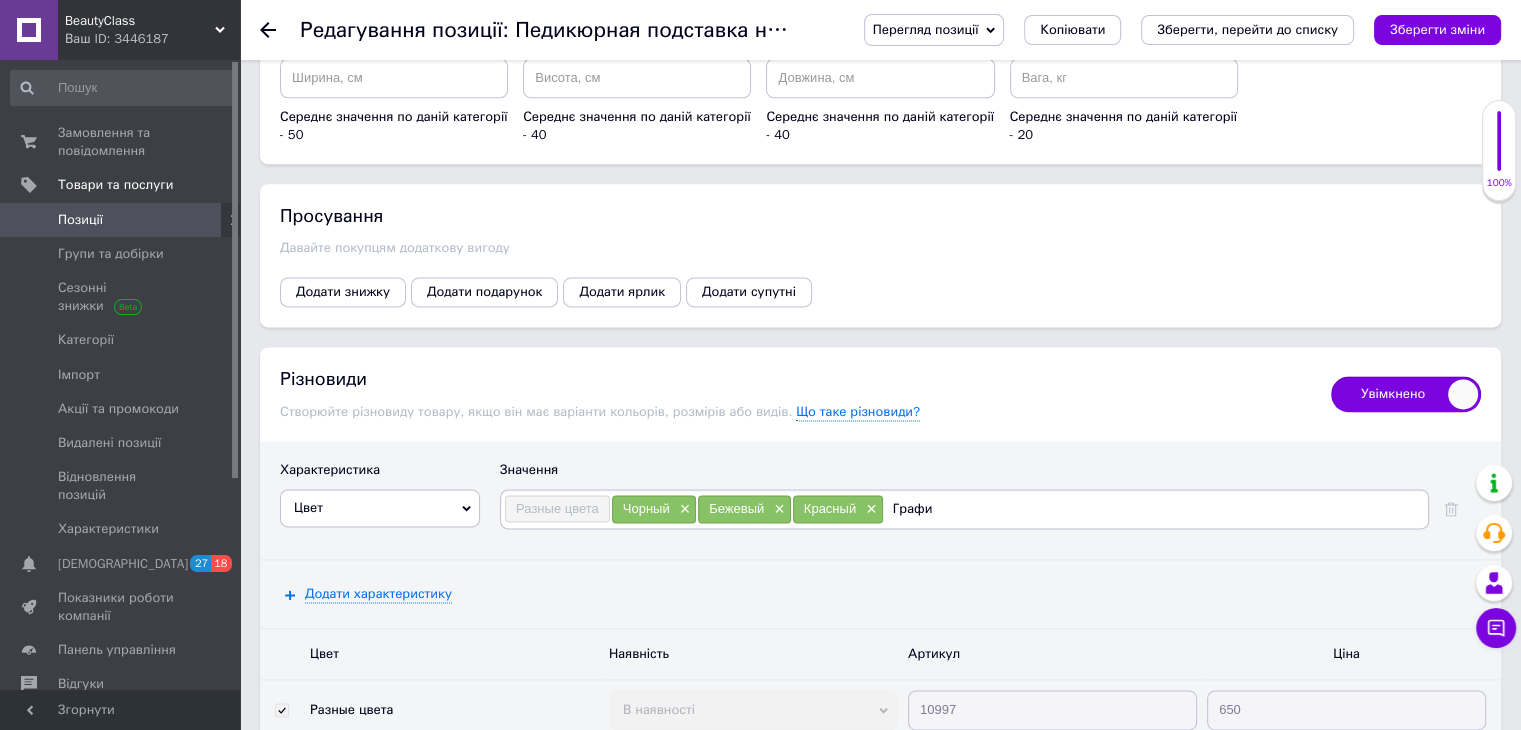 type on "Графит" 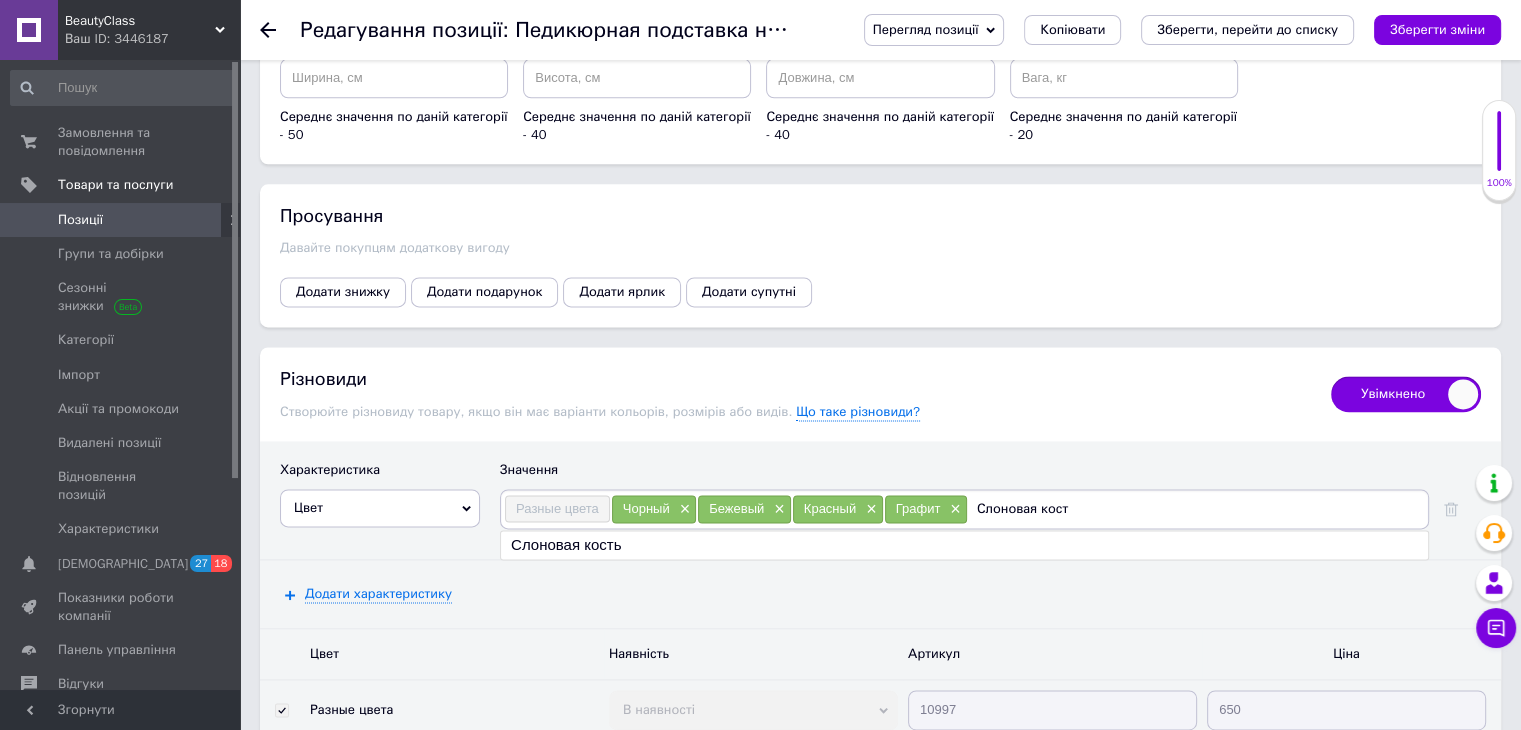 type on "Слоновая кость" 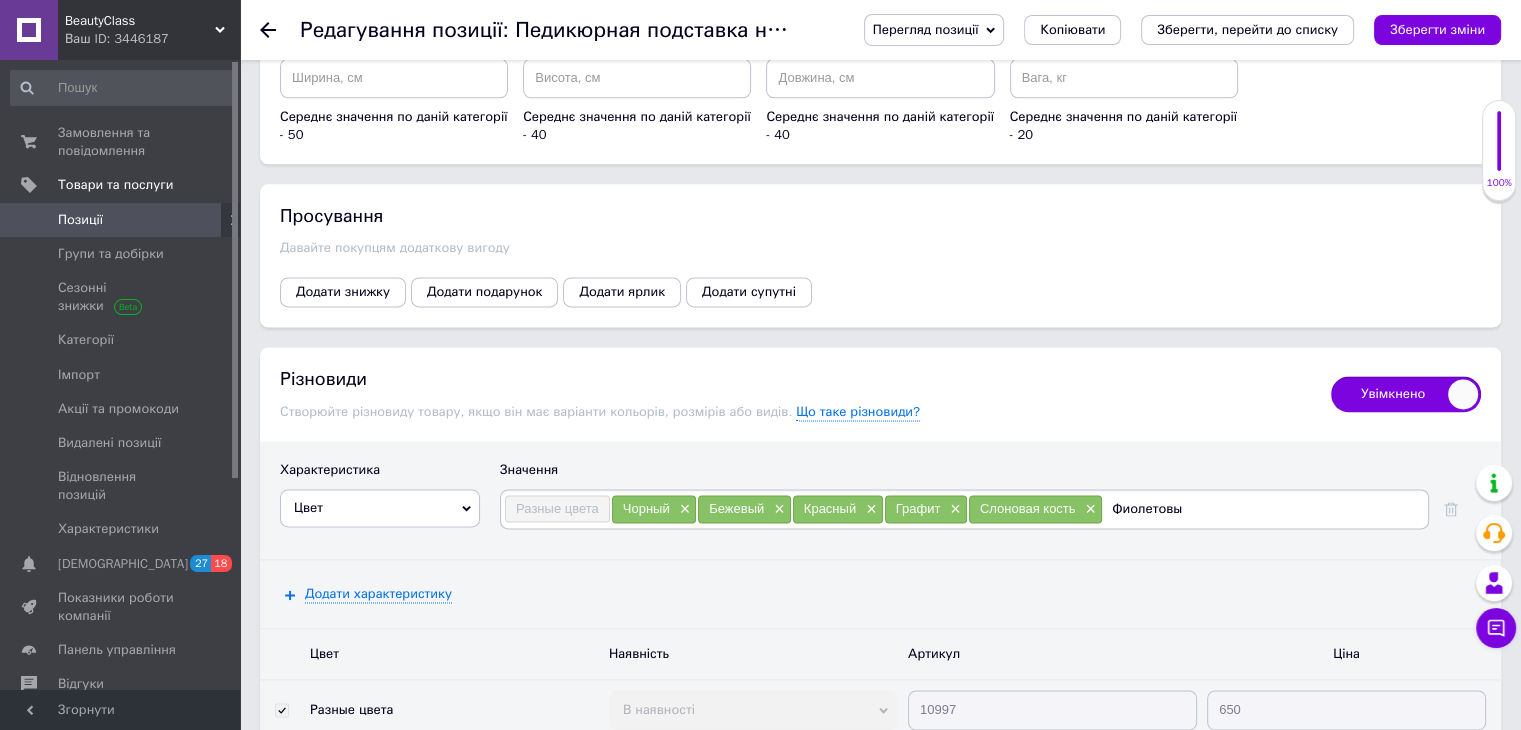 type on "Фиолетовый" 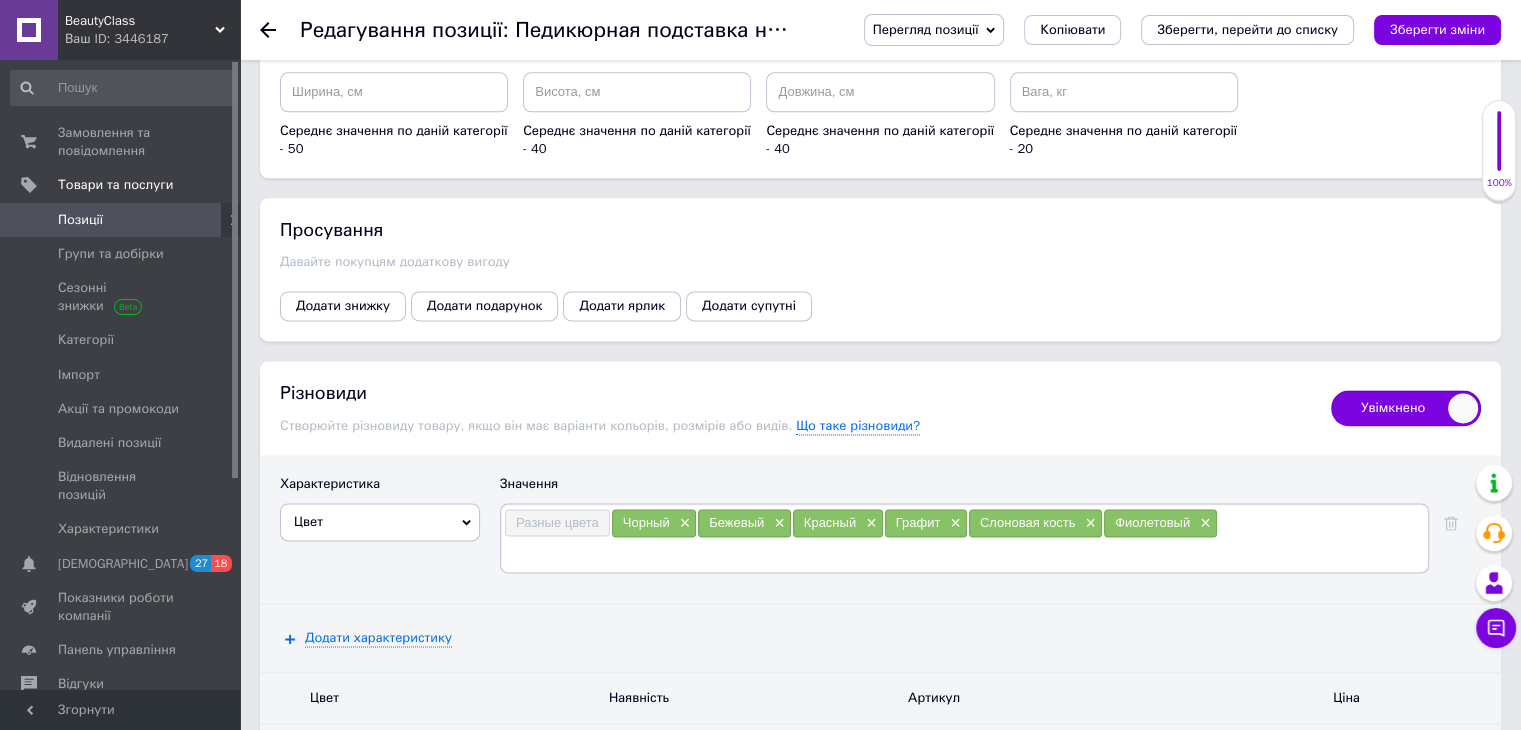 scroll, scrollTop: 2666, scrollLeft: 0, axis: vertical 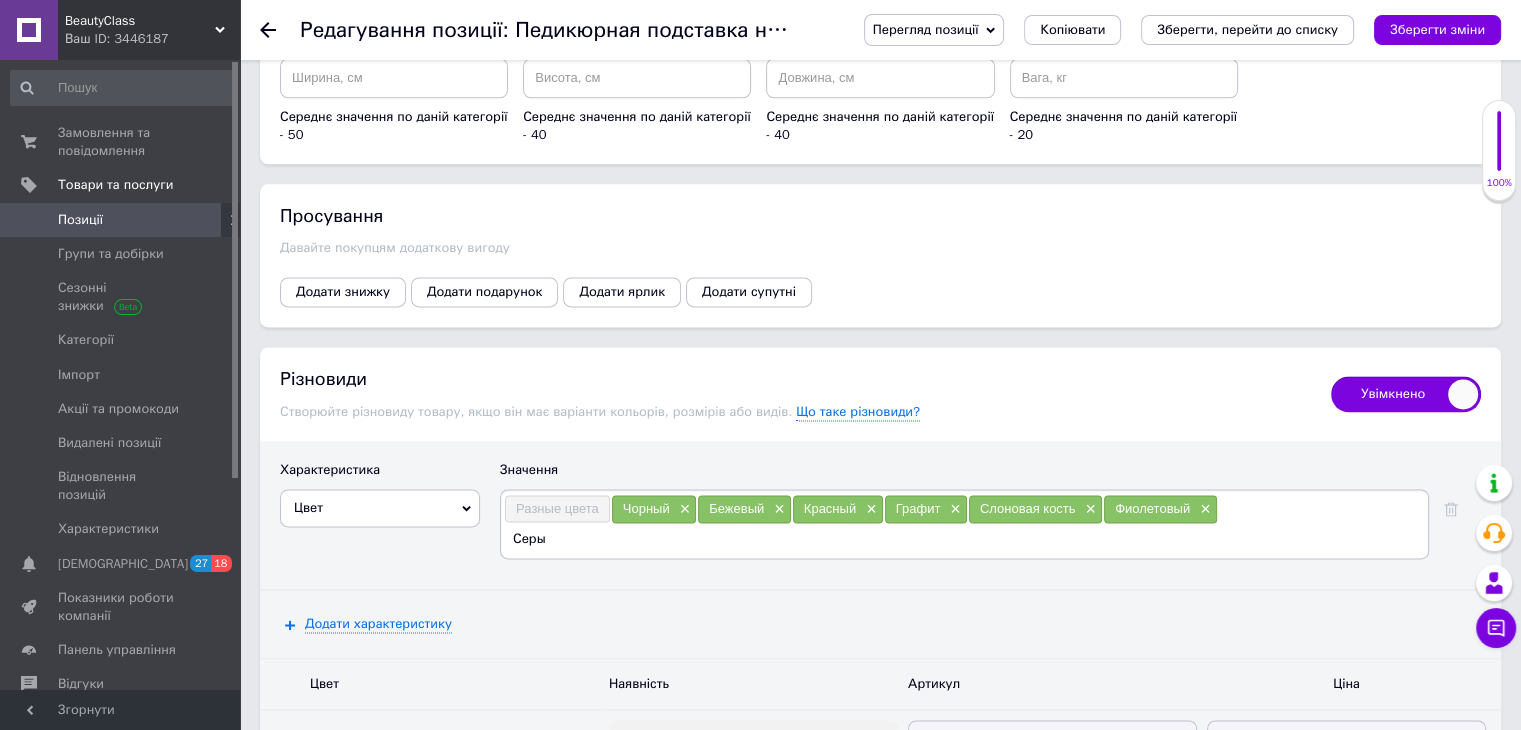 type on "Серый" 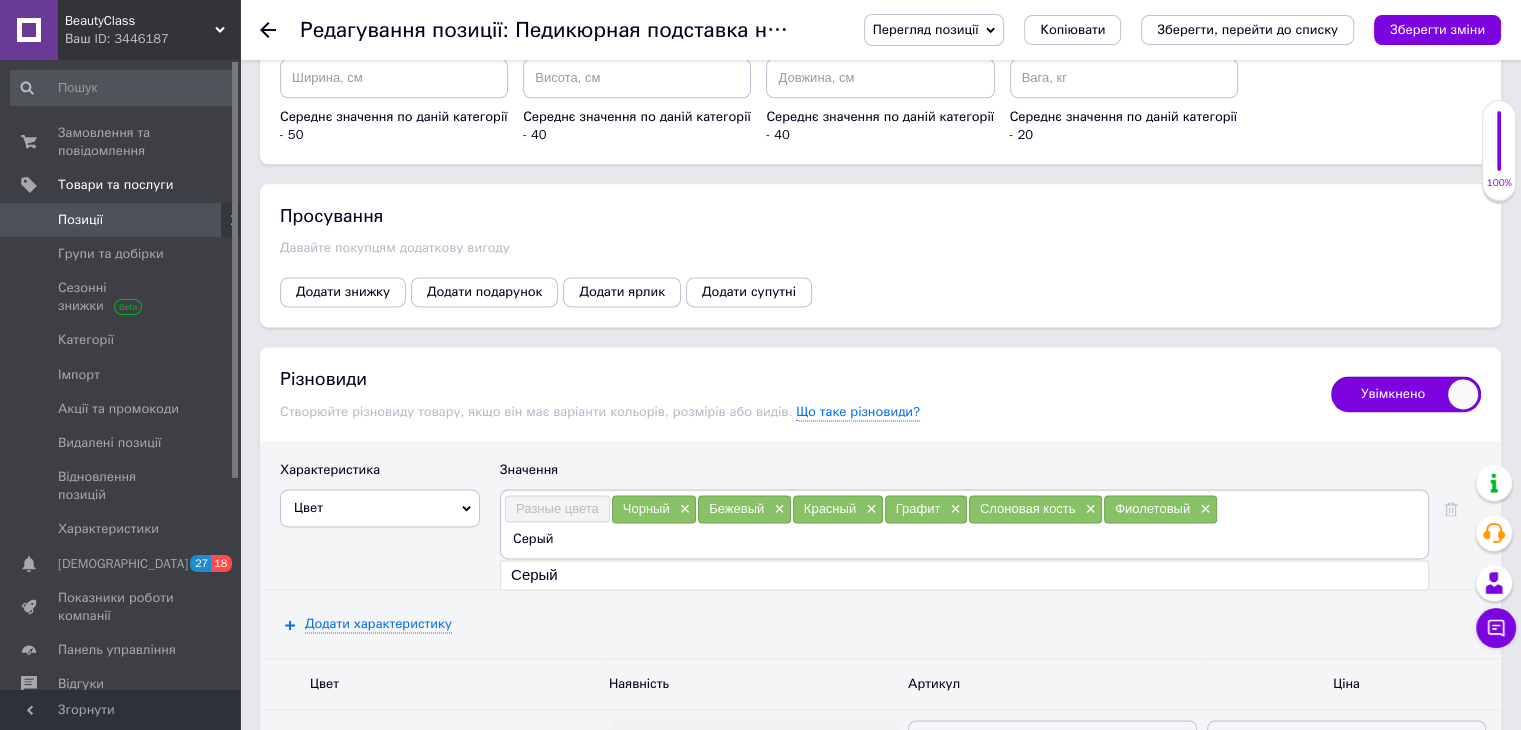 type 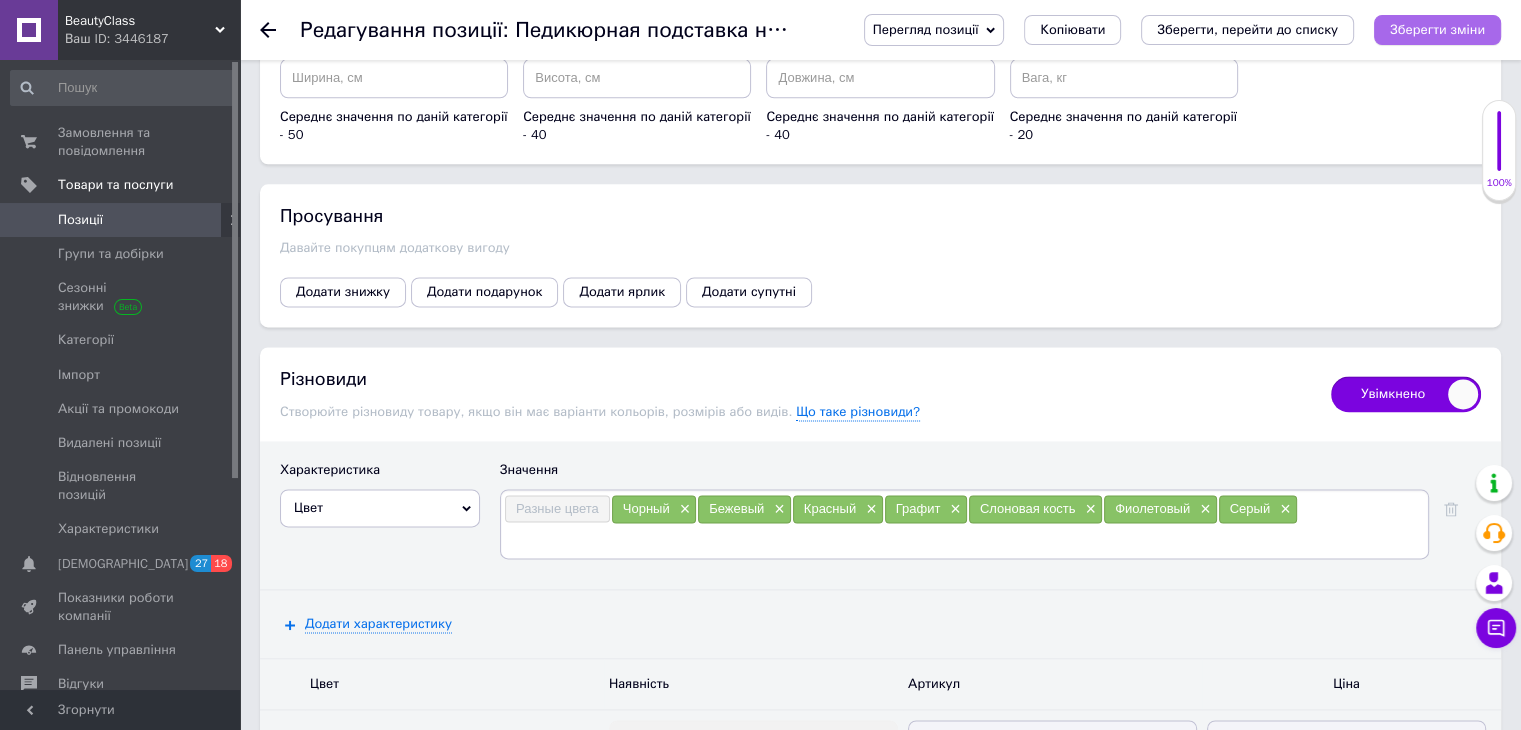 click on "Зберегти зміни" at bounding box center [1437, 29] 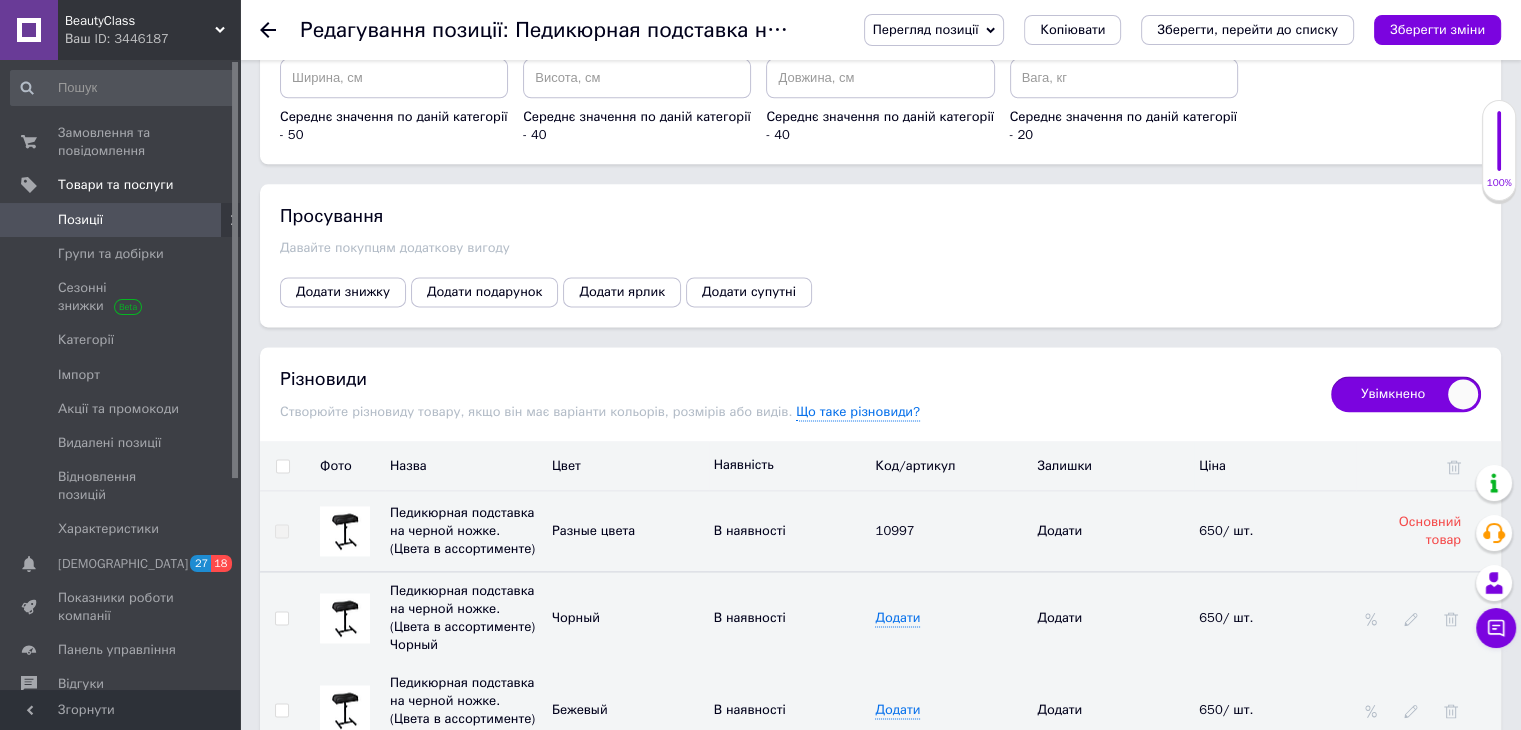 click at bounding box center (345, 710) 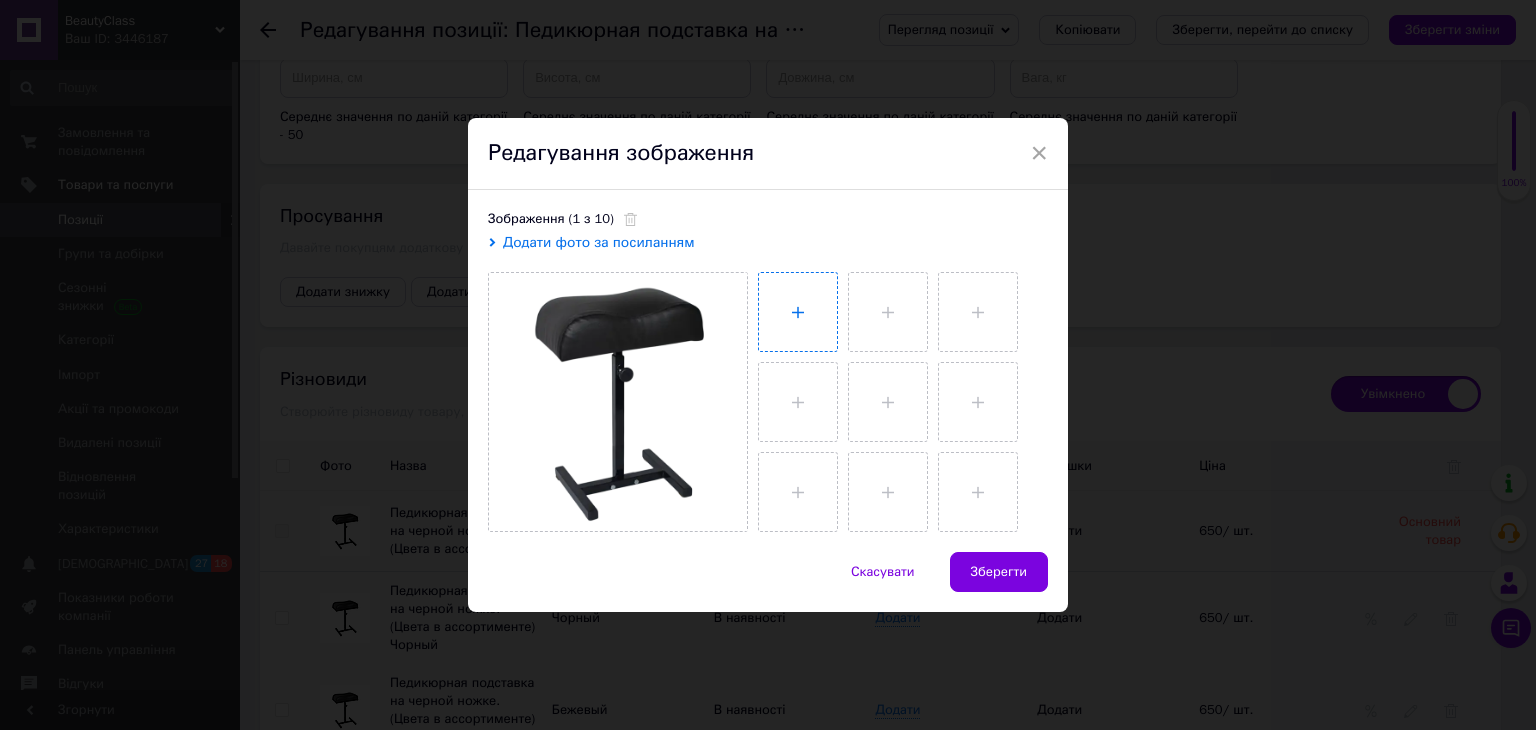 click at bounding box center (798, 312) 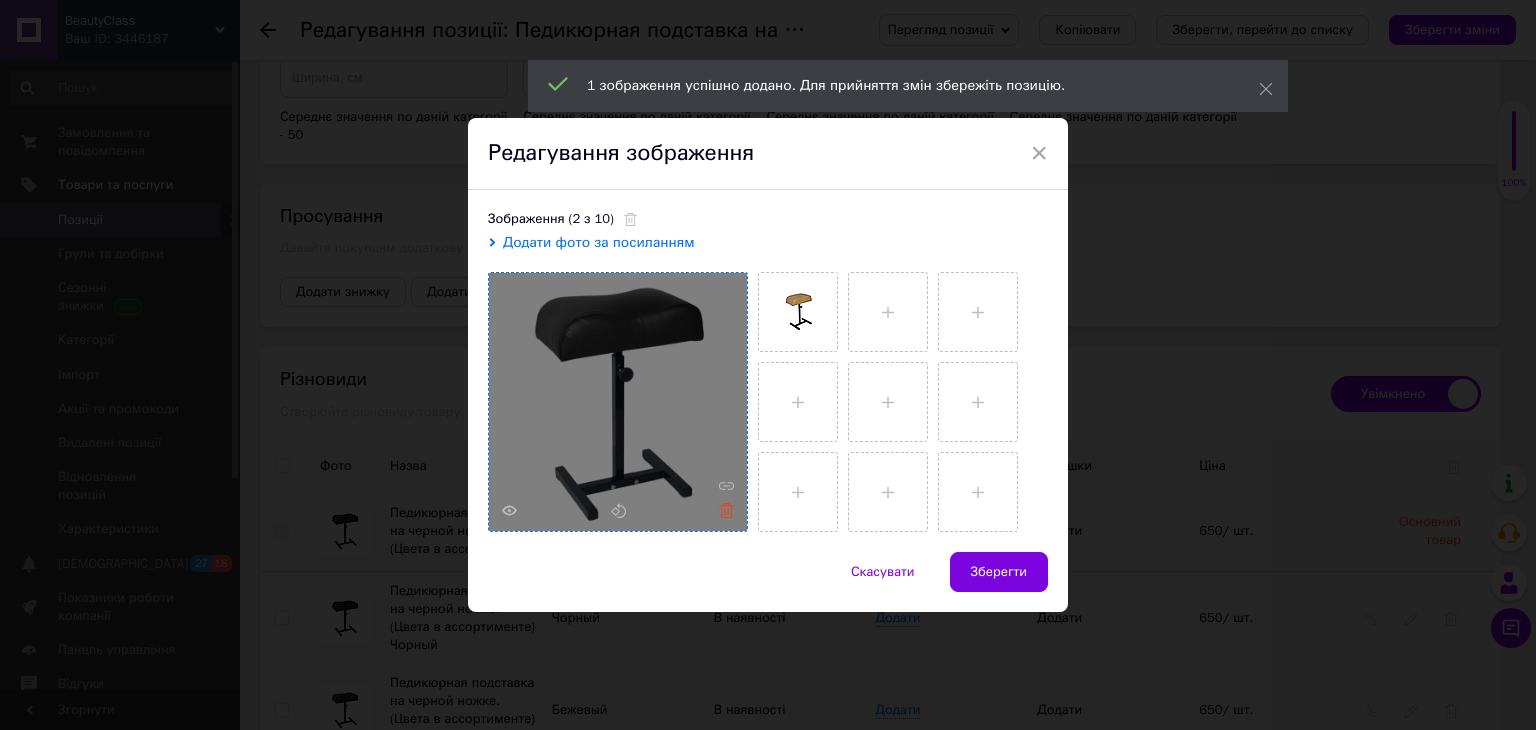 click 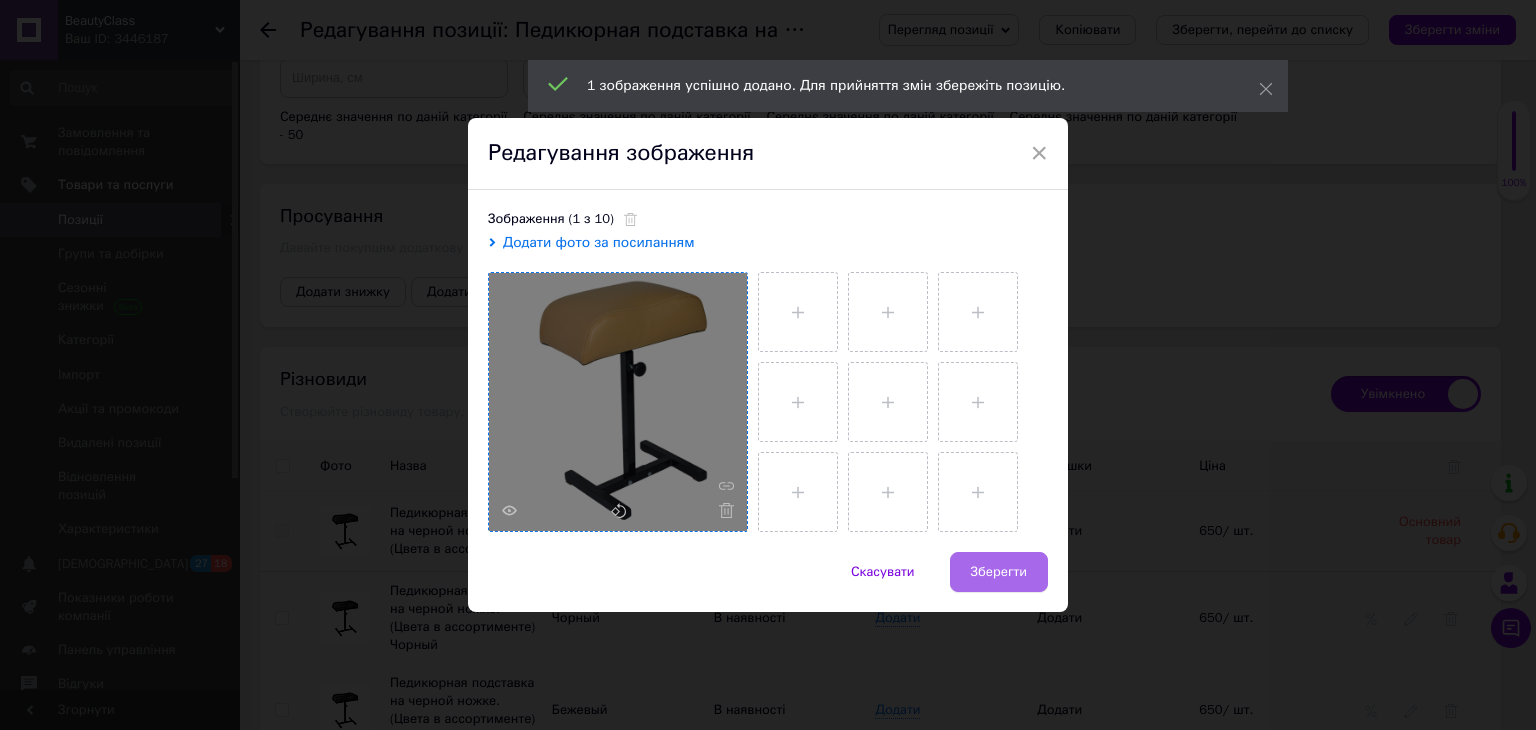 click on "Зберегти" at bounding box center [999, 572] 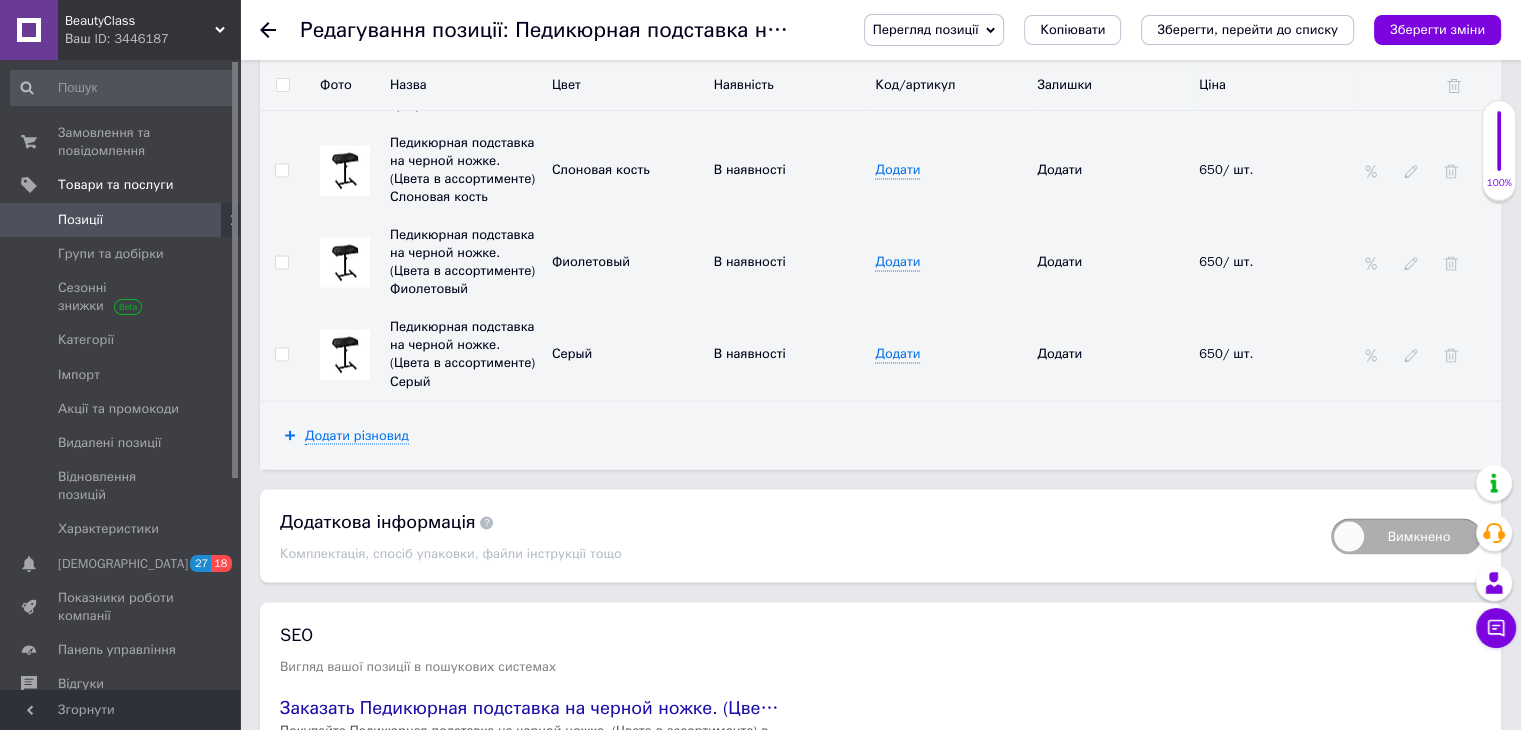 scroll, scrollTop: 3466, scrollLeft: 0, axis: vertical 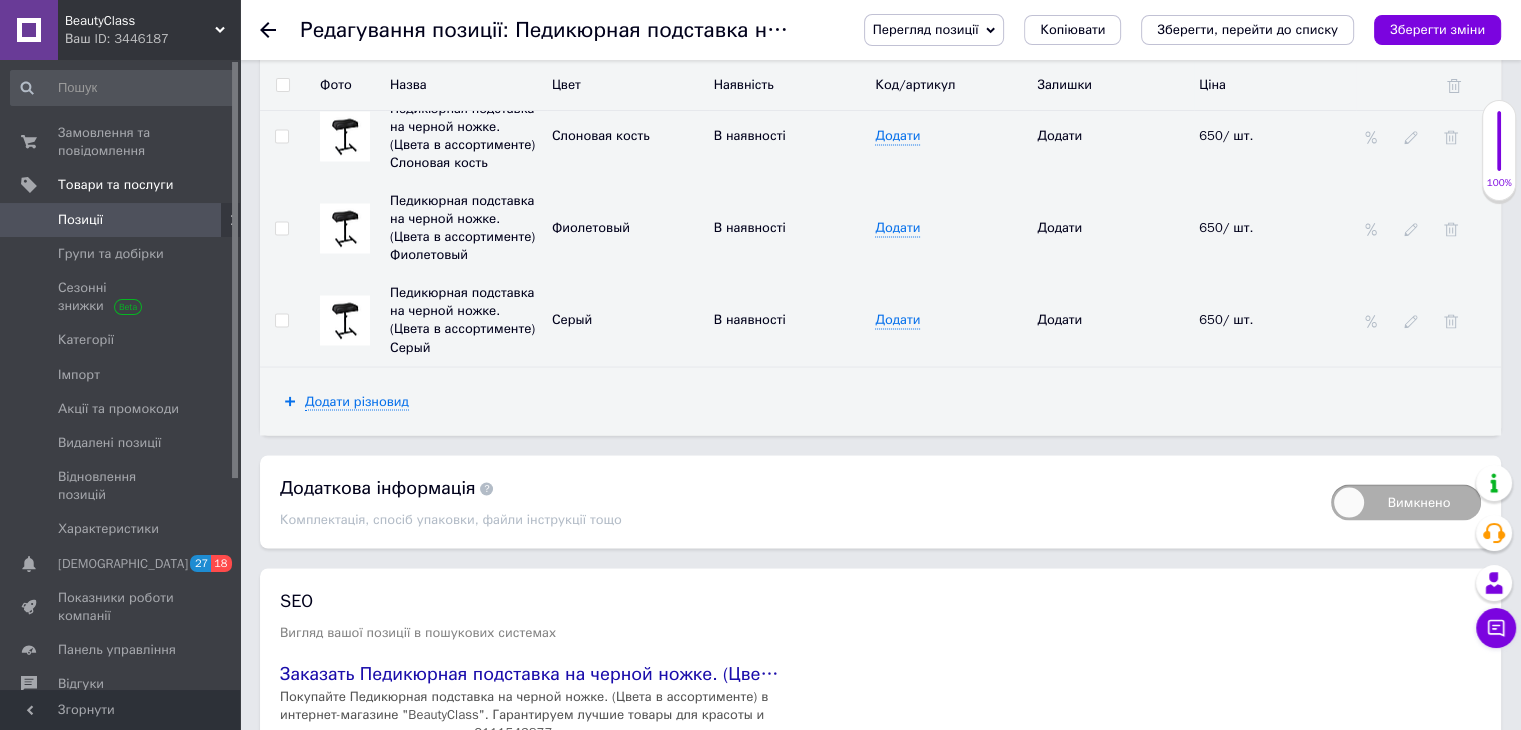 click at bounding box center [345, 228] 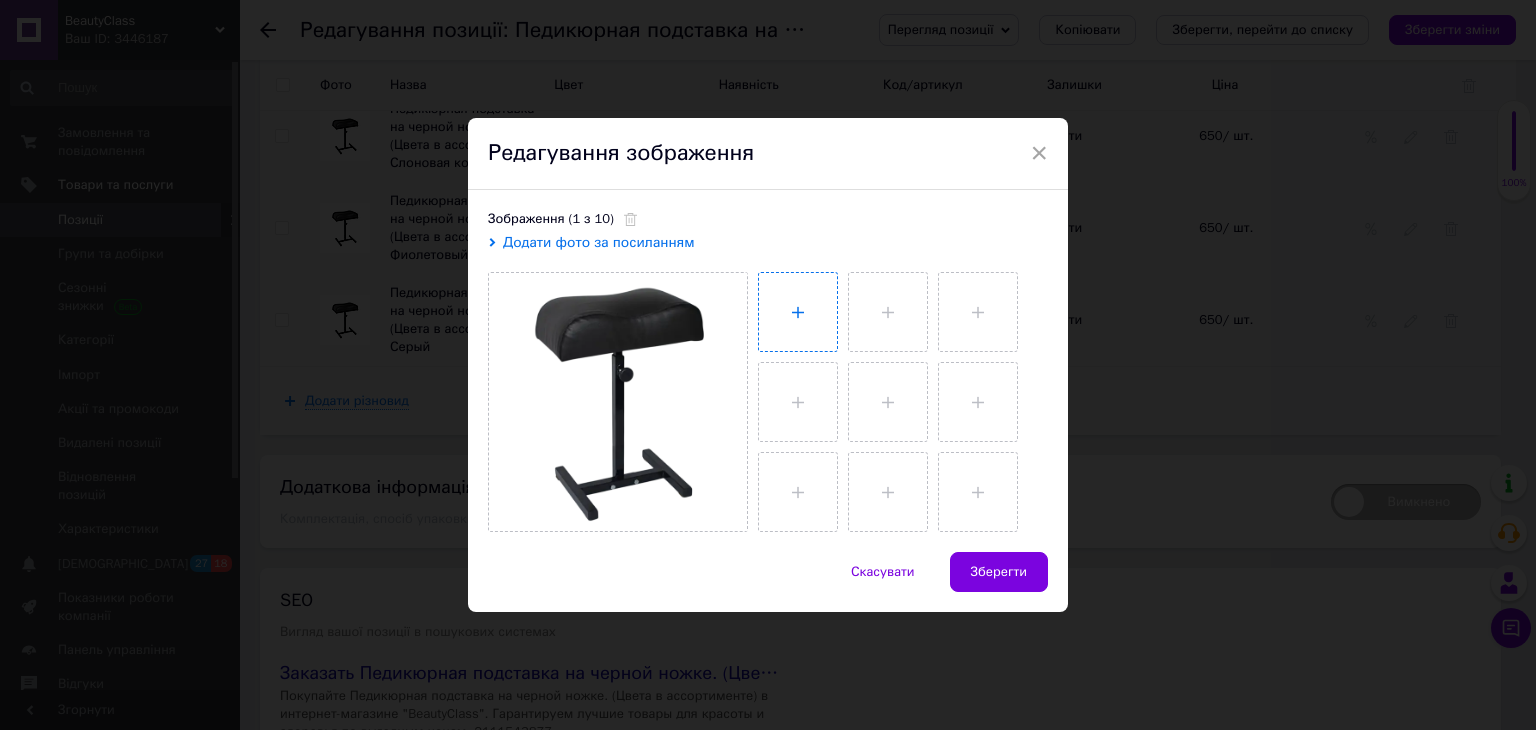 click at bounding box center (798, 312) 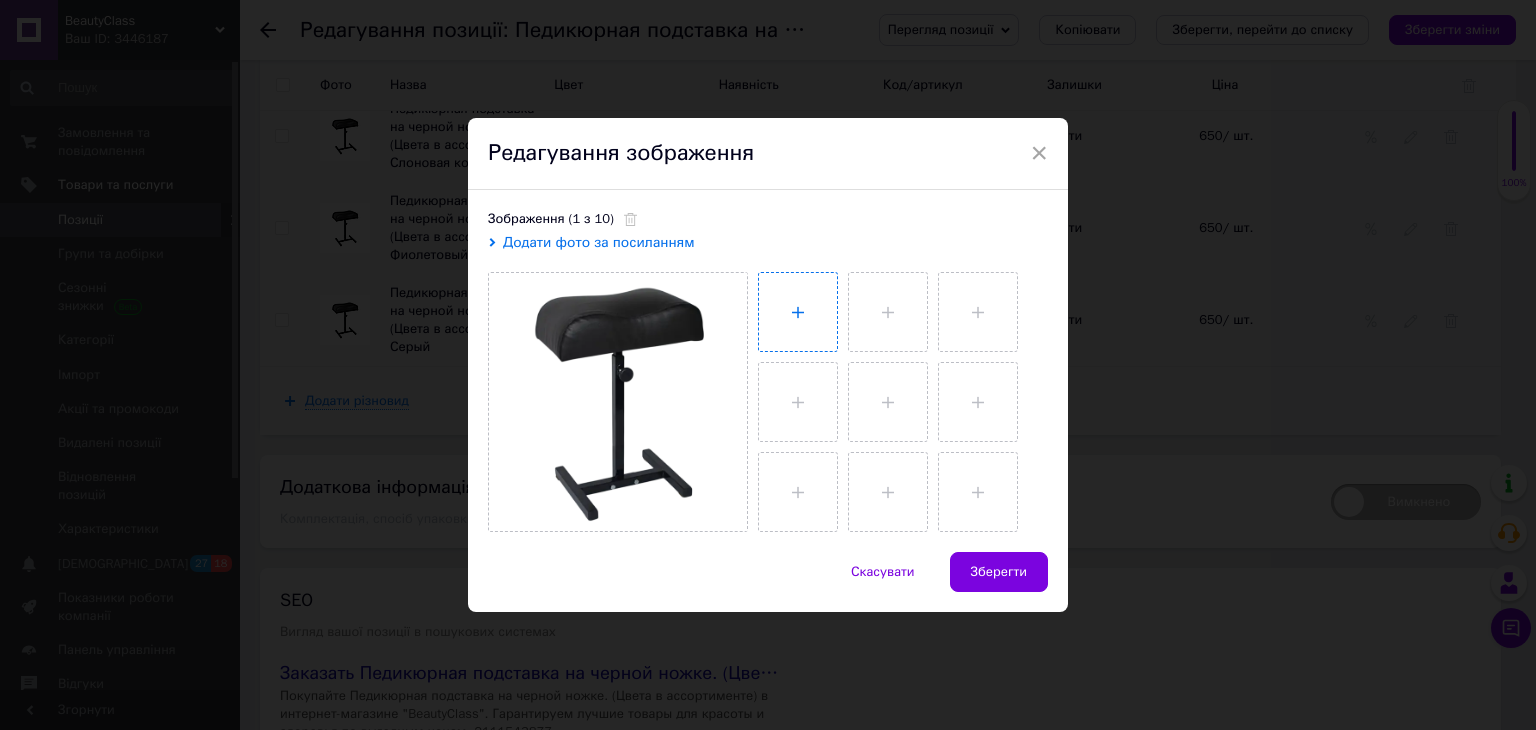 type on "C:\fakepath\n-obraz-black-fiolet2-600x600-Photoroom.png" 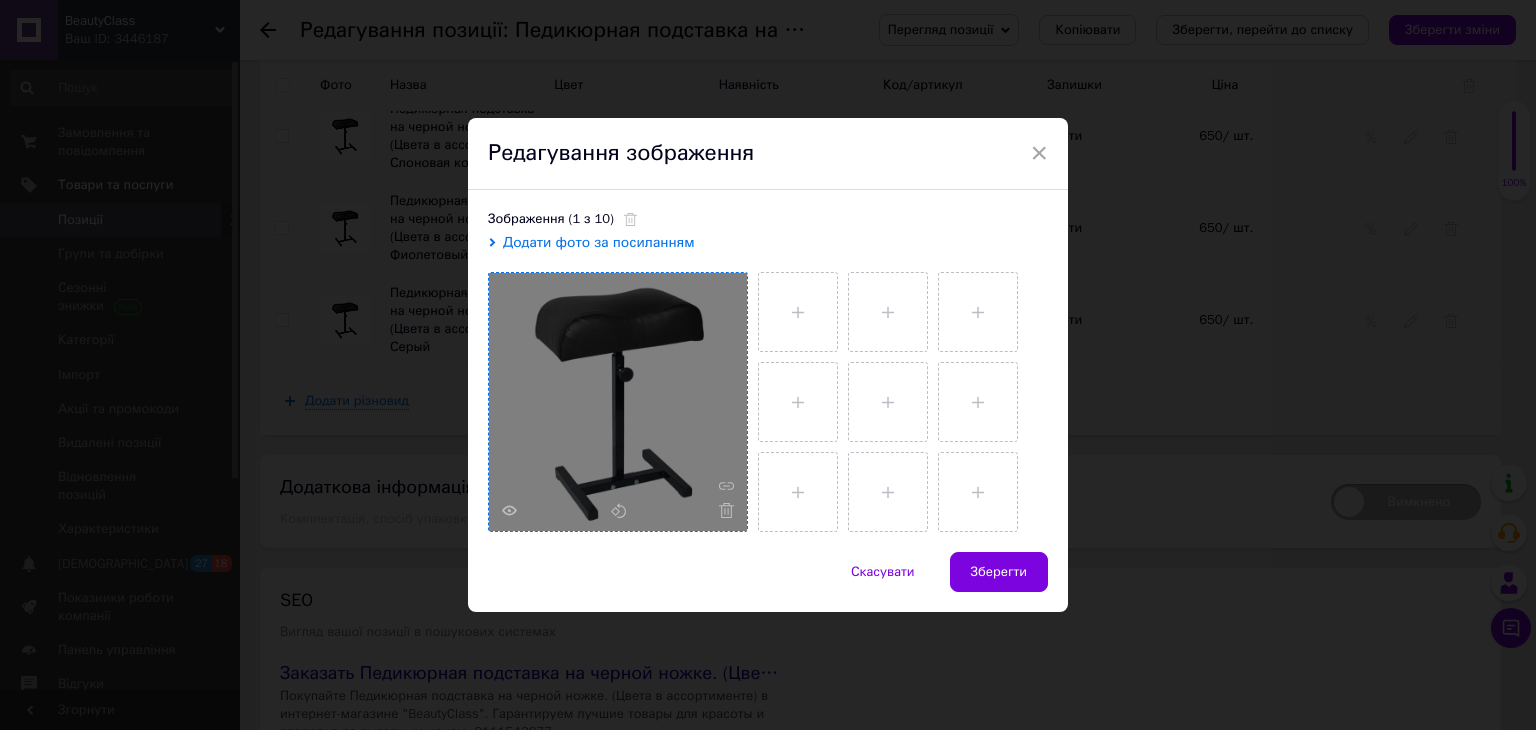 type 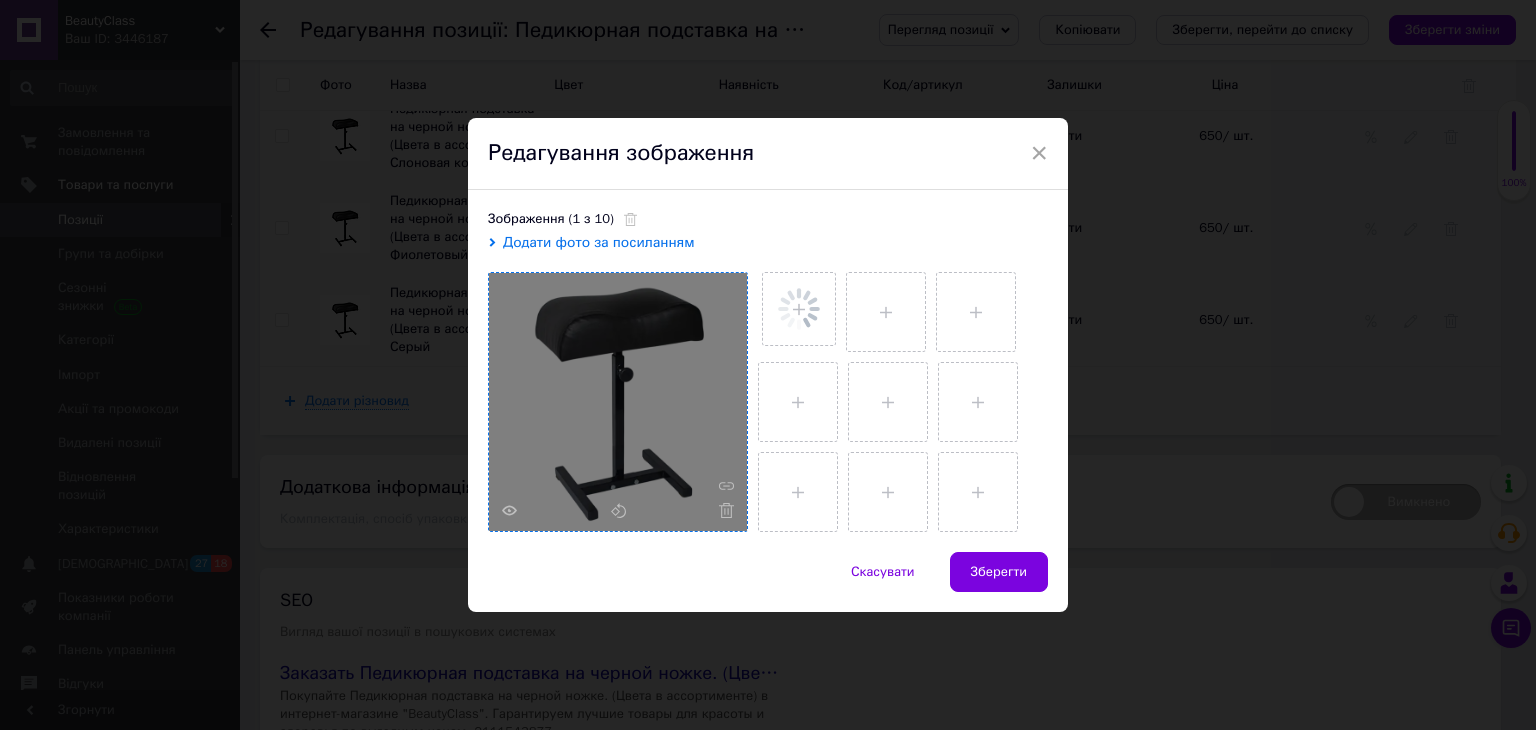 click at bounding box center [618, 402] 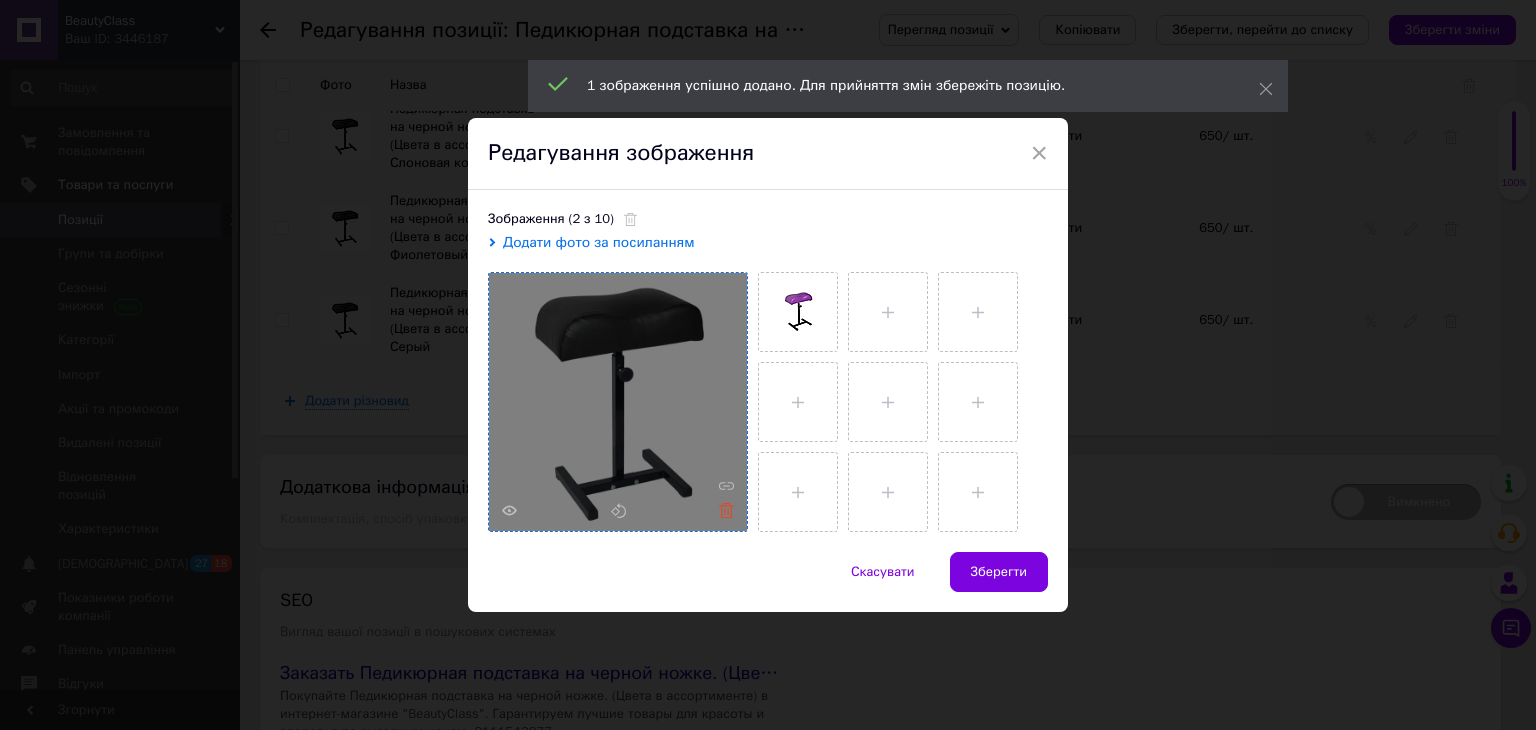 click 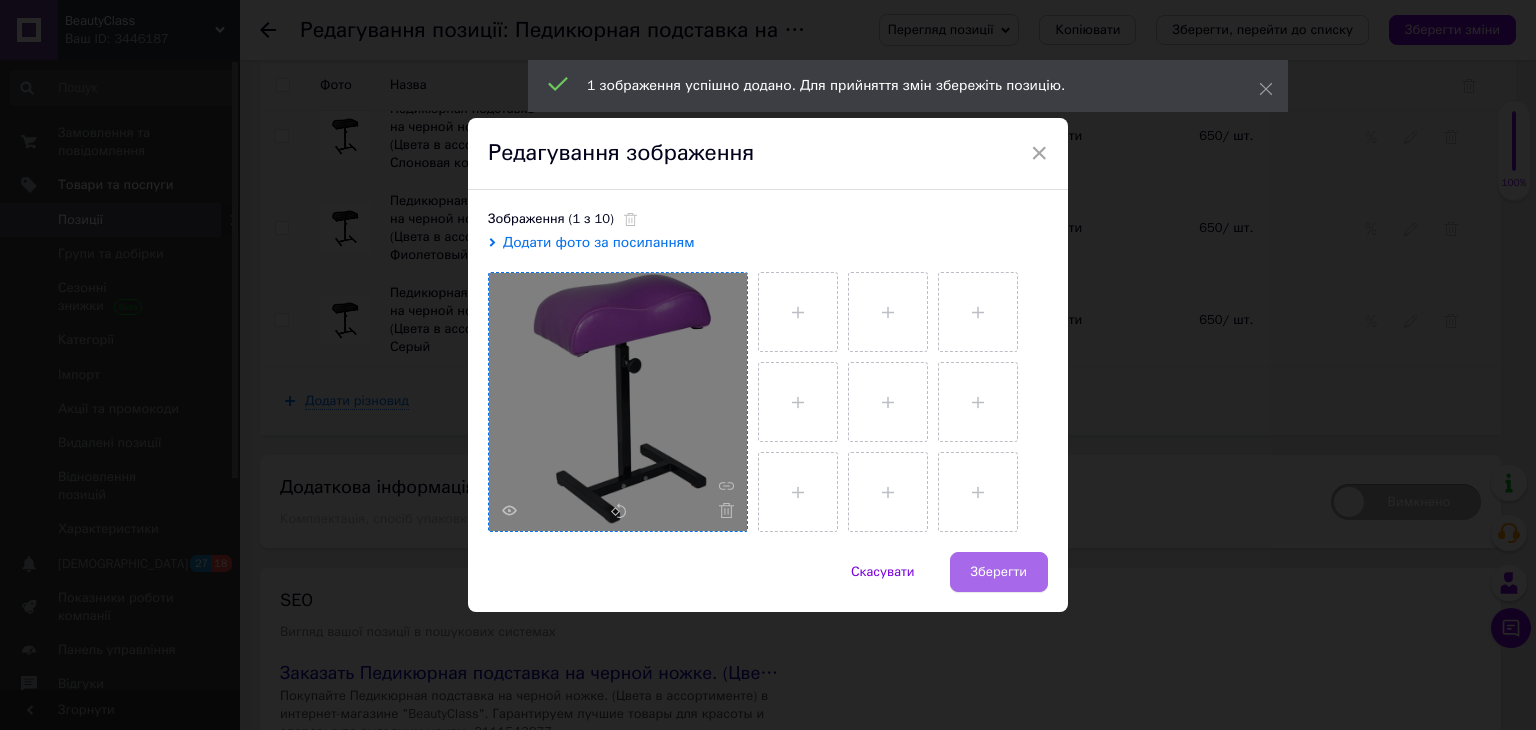click on "Зберегти" at bounding box center [999, 572] 